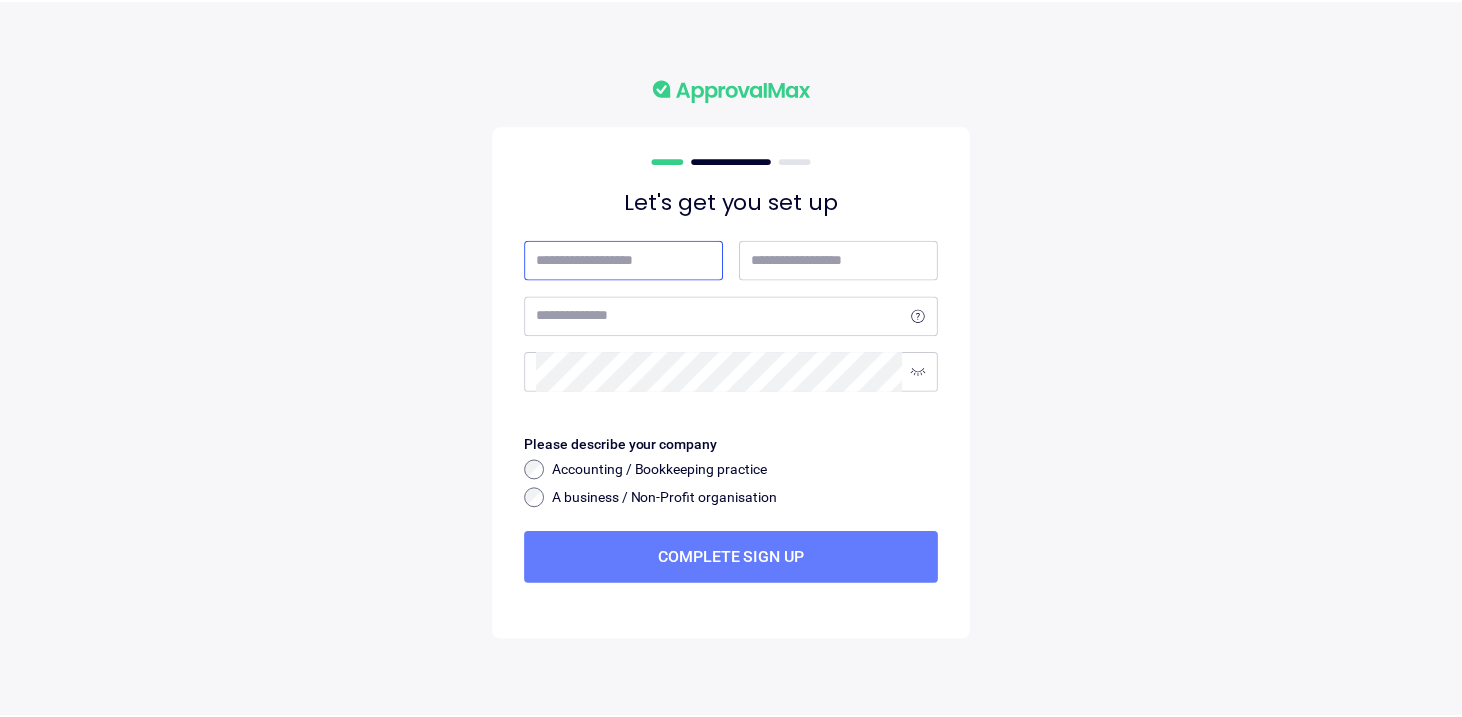 scroll, scrollTop: 0, scrollLeft: 0, axis: both 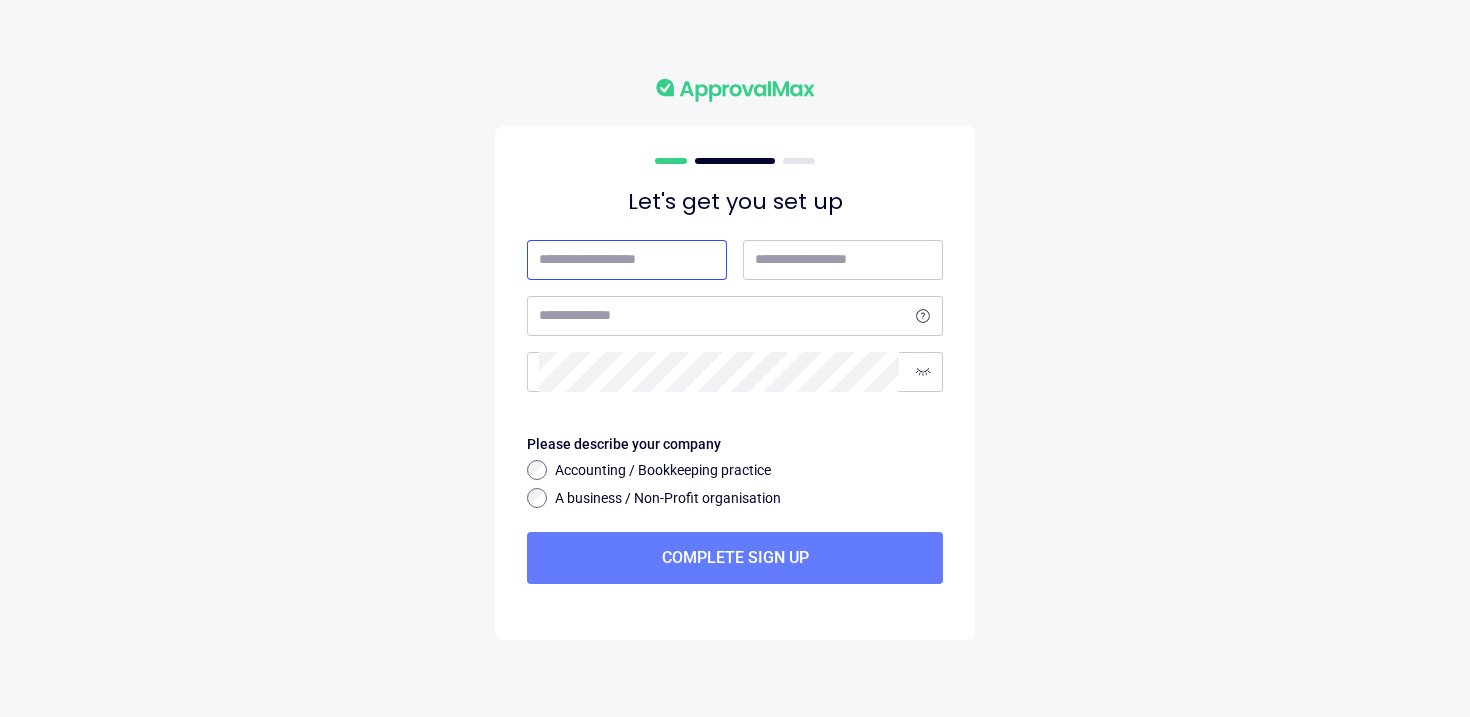 click at bounding box center [623, 260] 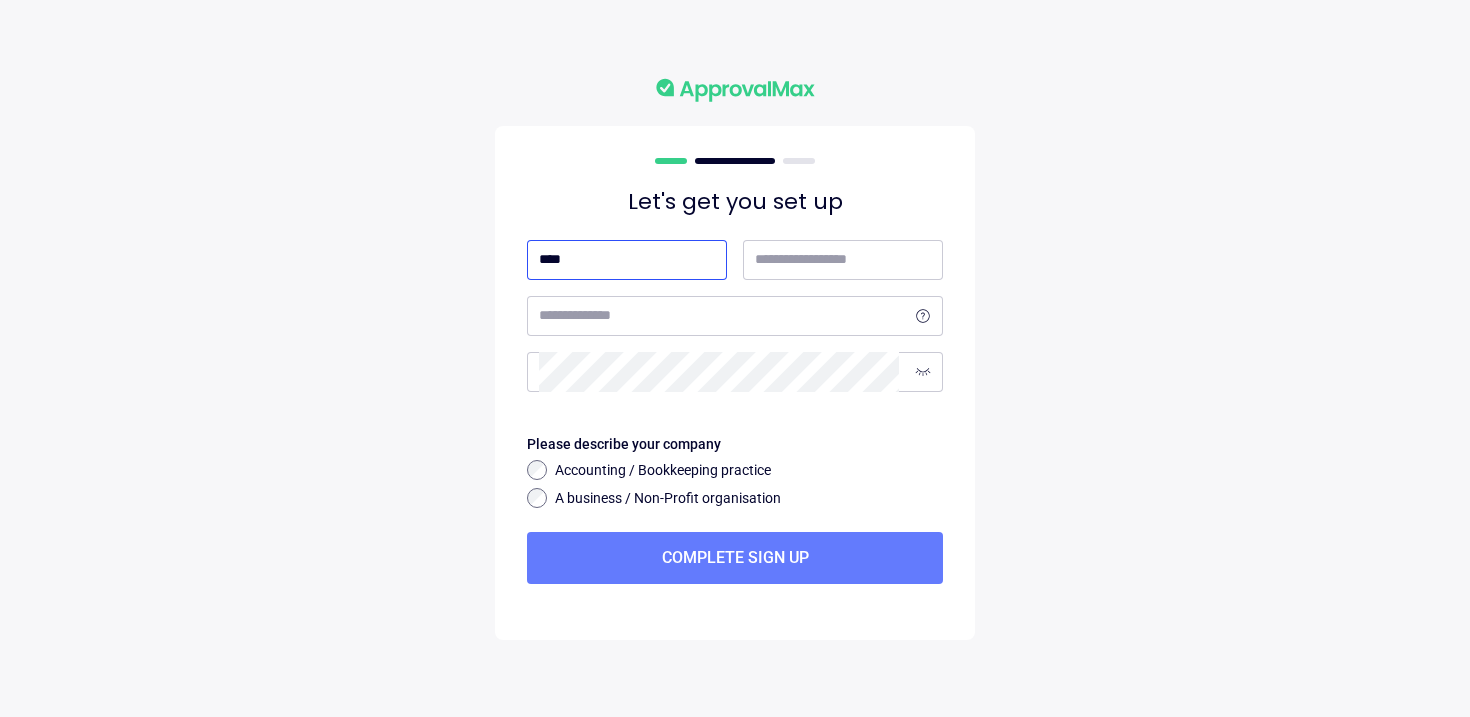 type on "[MASK]" 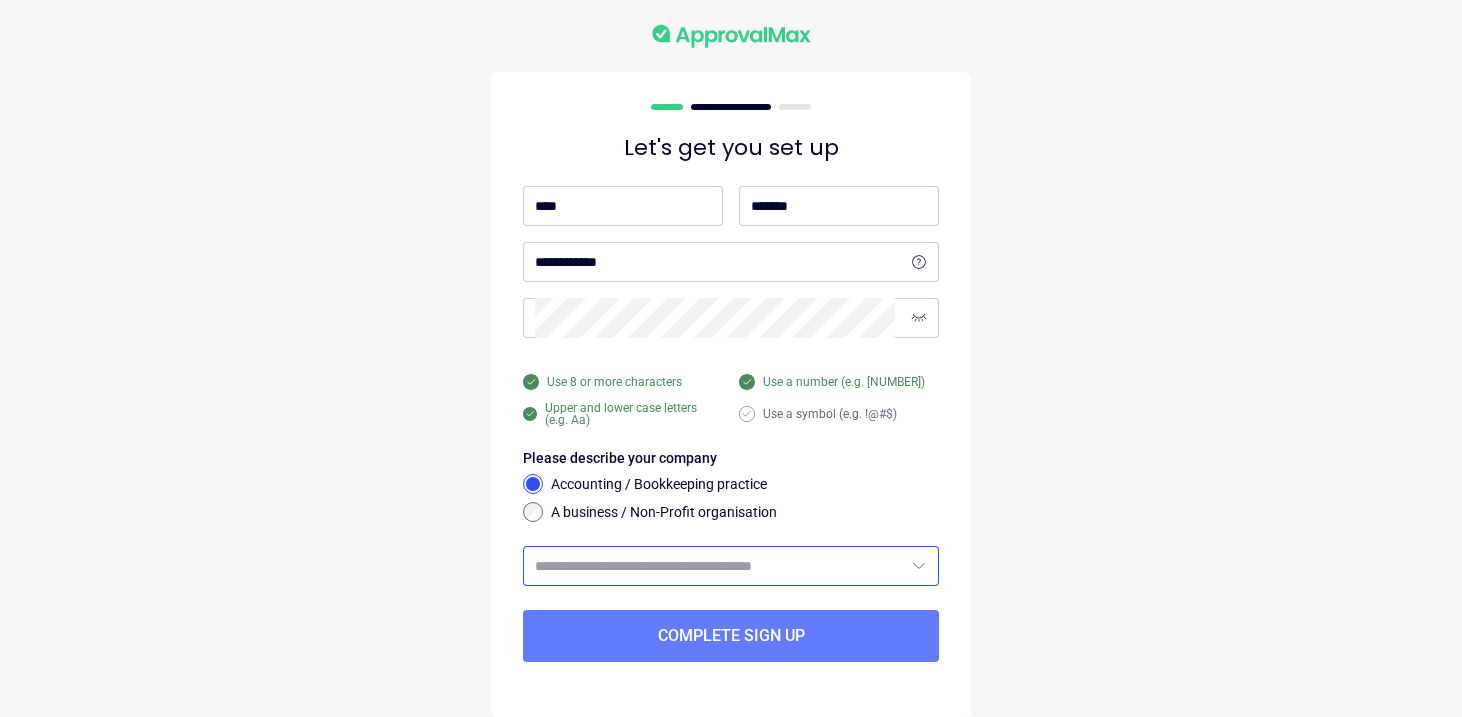 click at bounding box center [719, 566] 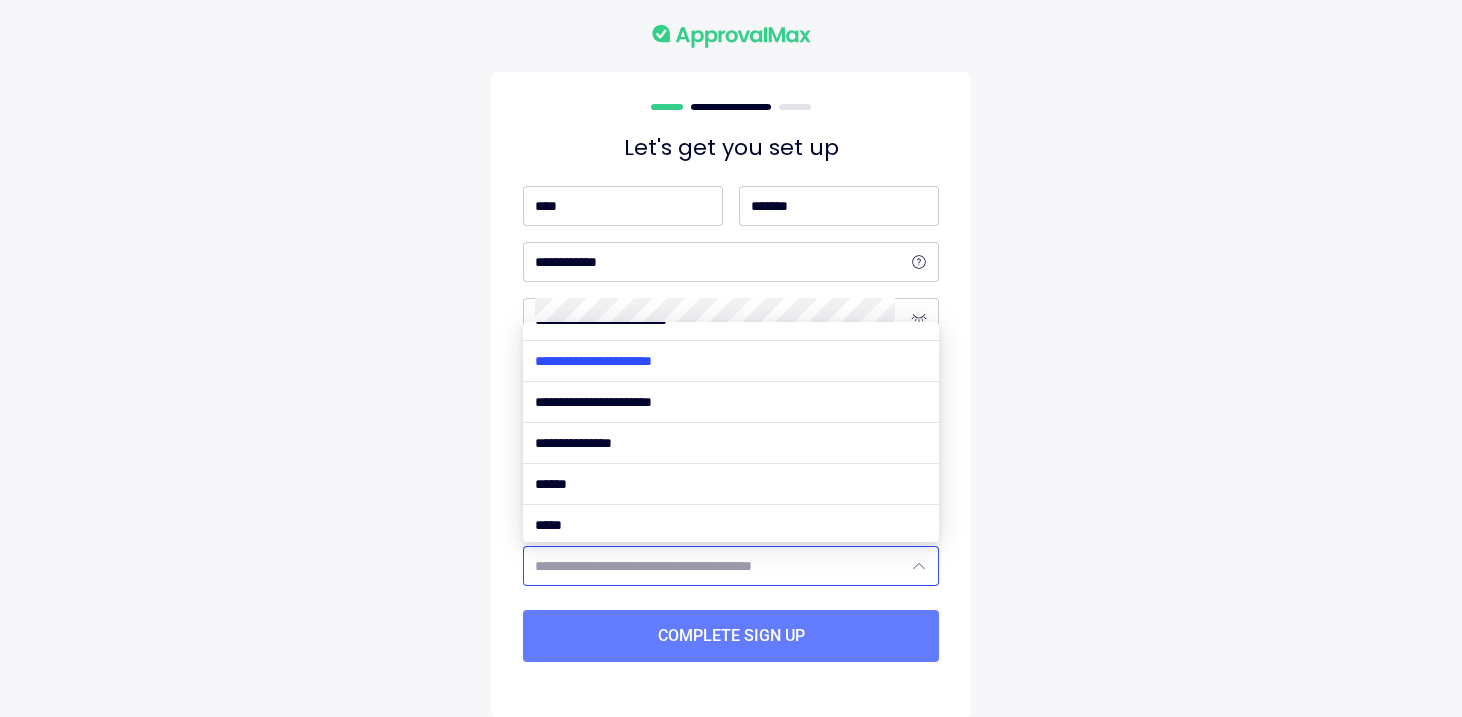 scroll, scrollTop: 148, scrollLeft: 0, axis: vertical 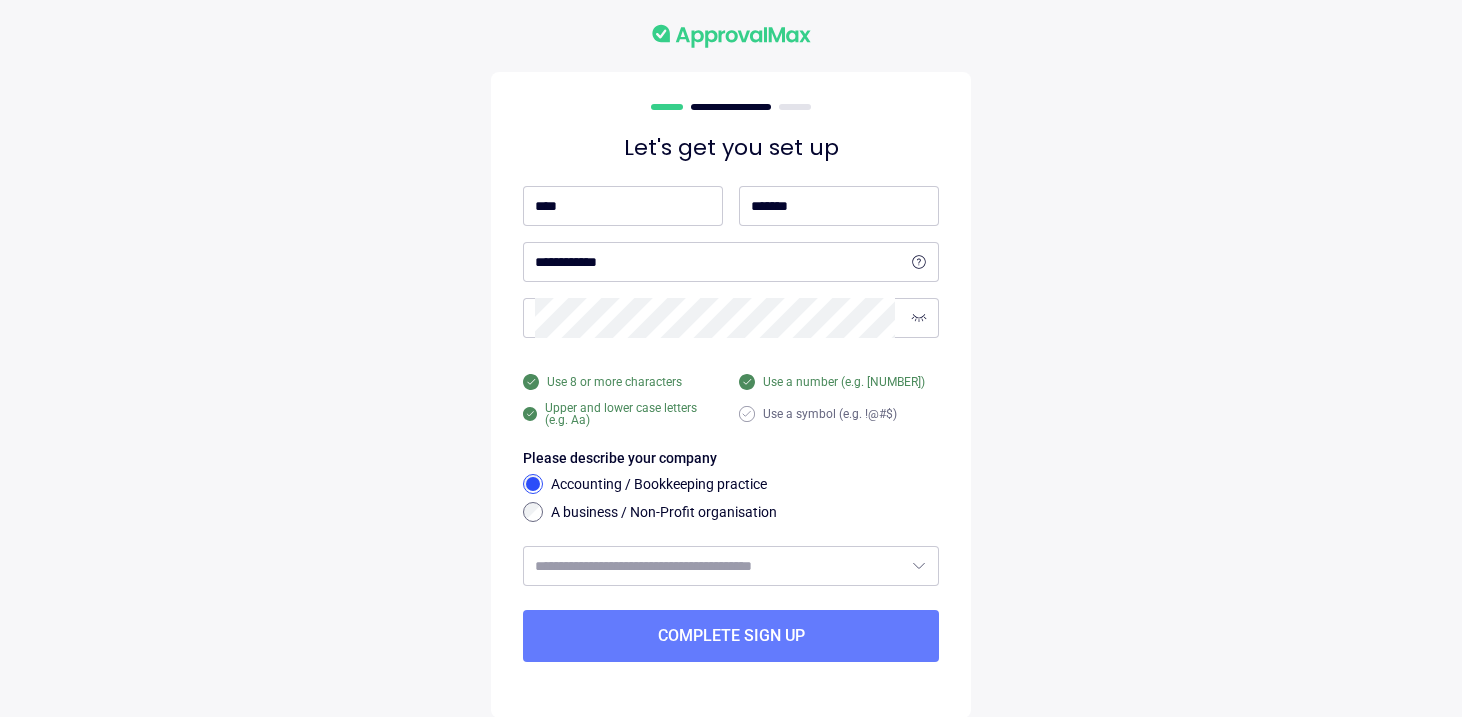 click on "Let's get you set up [MASK] Use 8 or more characters Use a number (e.g. [NUMBER]) Upper and lower case letters (e.g. Aa) Use a symbol (e.g. !@#$) Please describe your company Accounting / Bookkeeping practice A business / Non-Profit organisation Complete sign up" at bounding box center [731, 371] 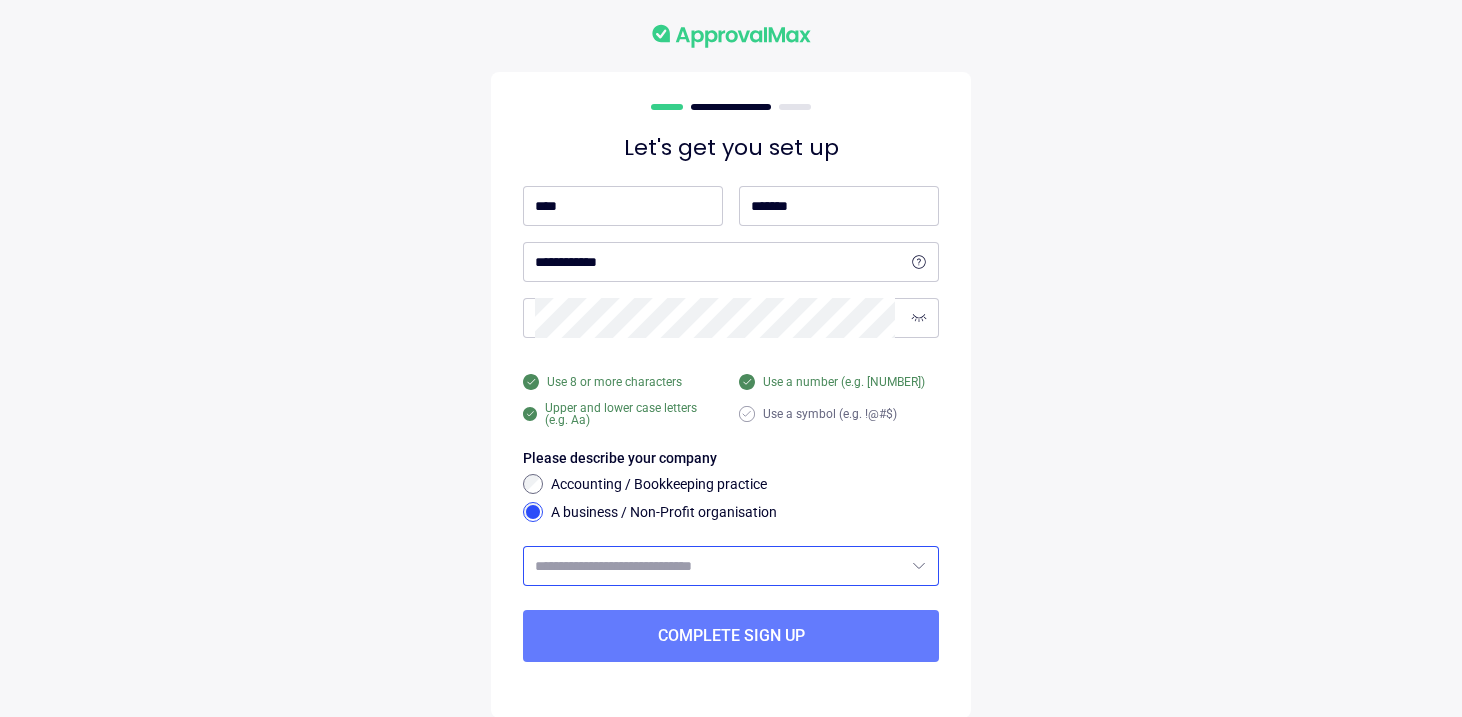 click at bounding box center [719, 566] 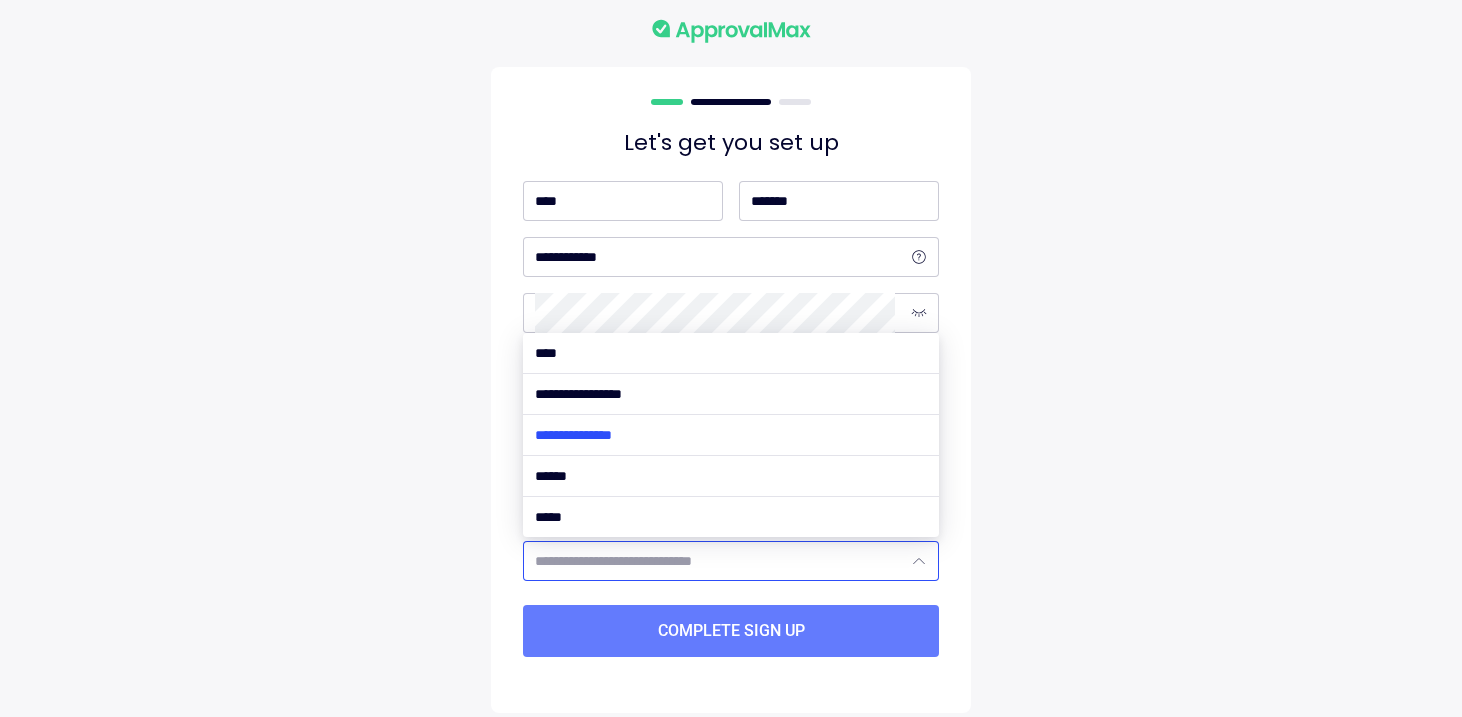 scroll, scrollTop: 0, scrollLeft: 0, axis: both 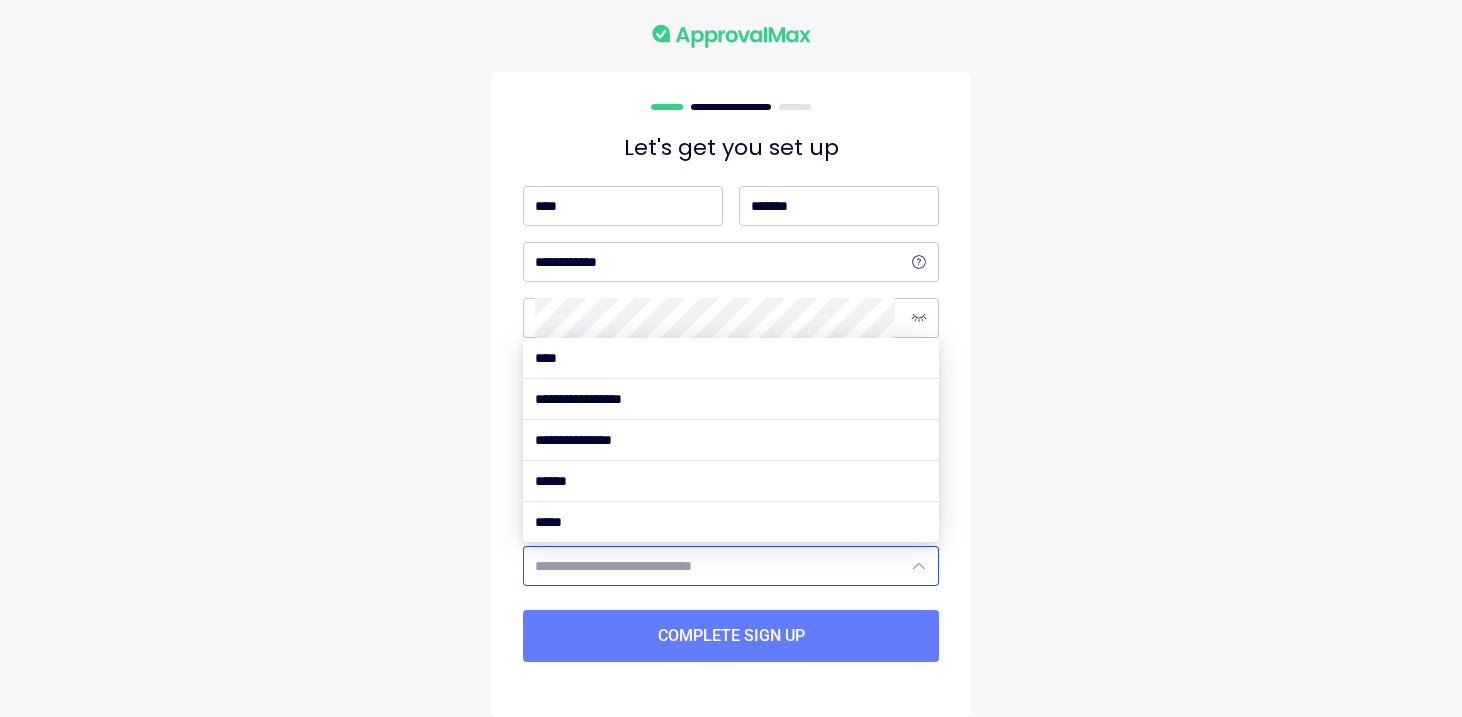 click on "Let's get you set up [MASK] Use 8 or more characters Use a number (e.g. [NUMBER]) Upper and lower case letters (e.g. Aa) Use a symbol (e.g. !@#$) Please describe your company Accounting / Bookkeeping practice A business / Non-Profit organisation Complete sign up" at bounding box center [731, 371] 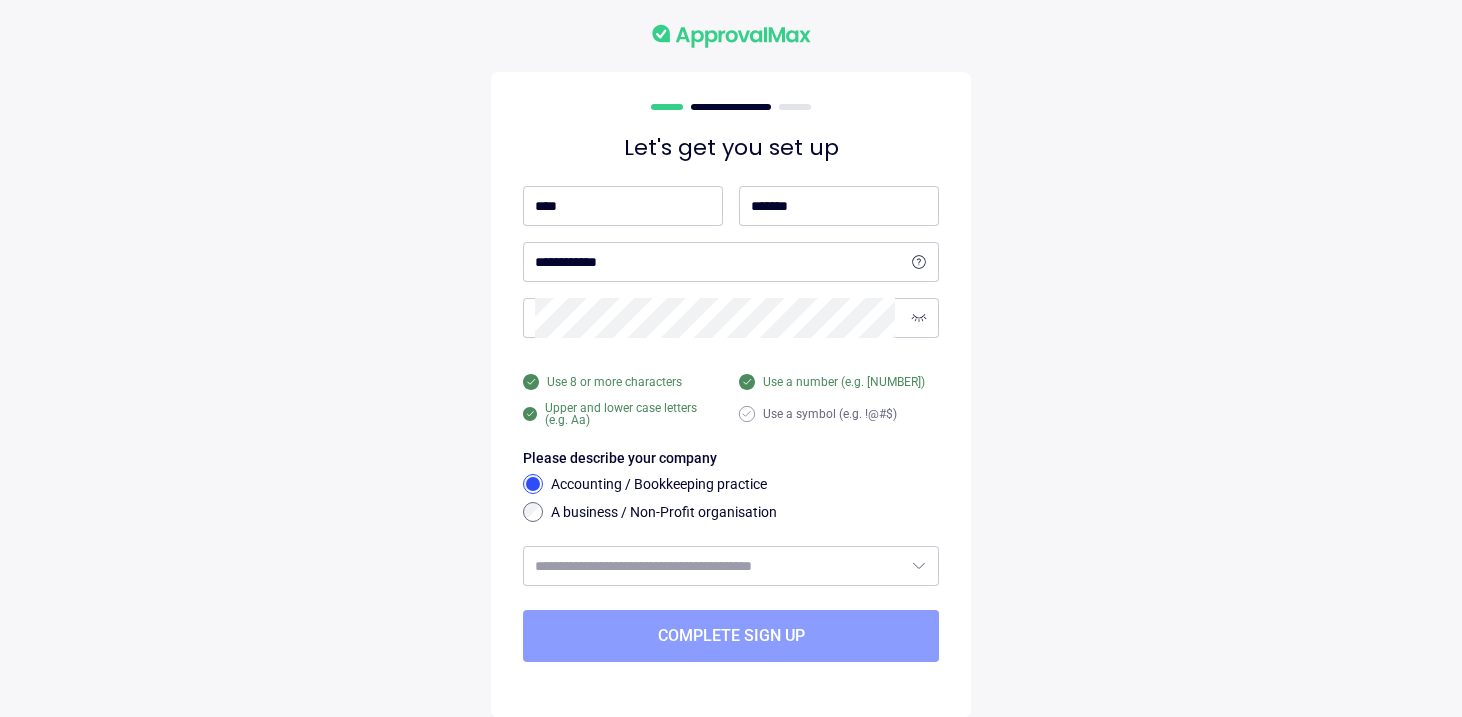 click on "Complete sign up" at bounding box center (731, 636) 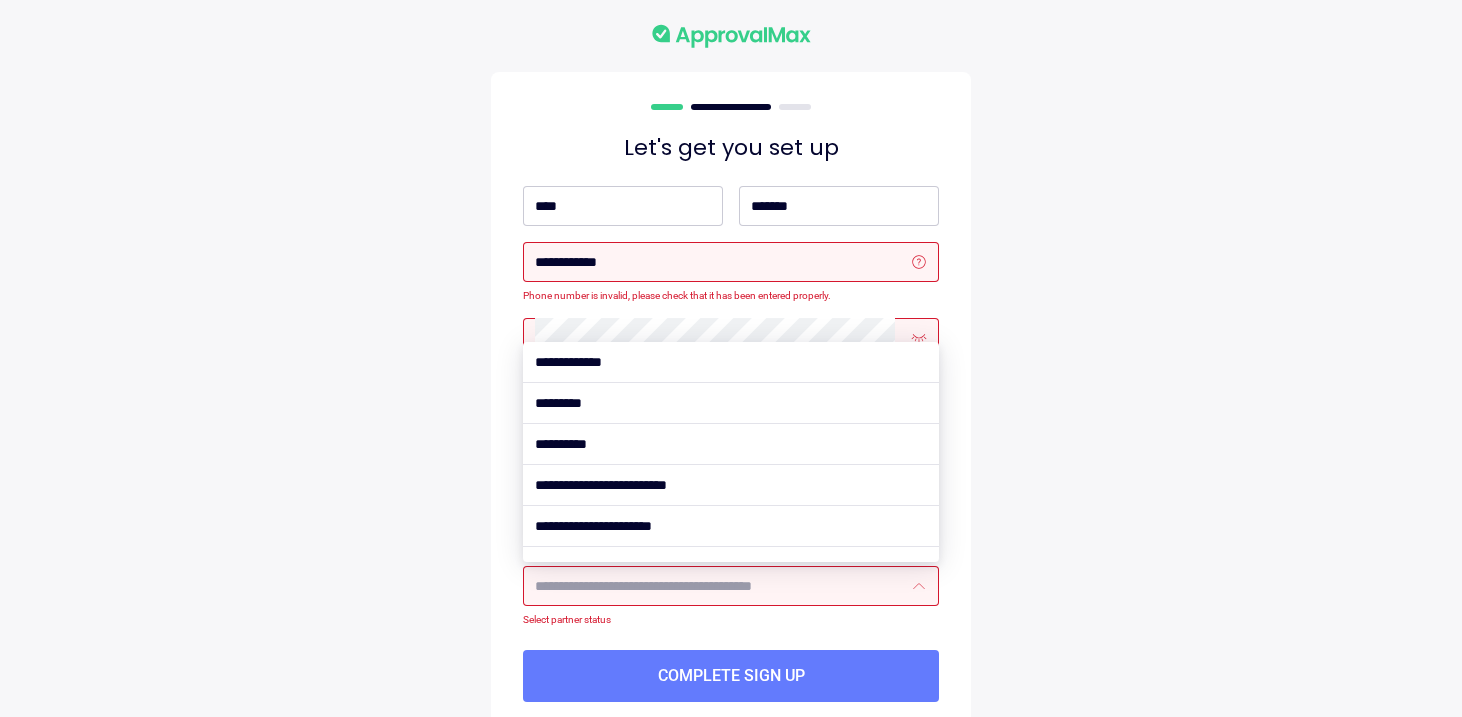 click at bounding box center (719, 586) 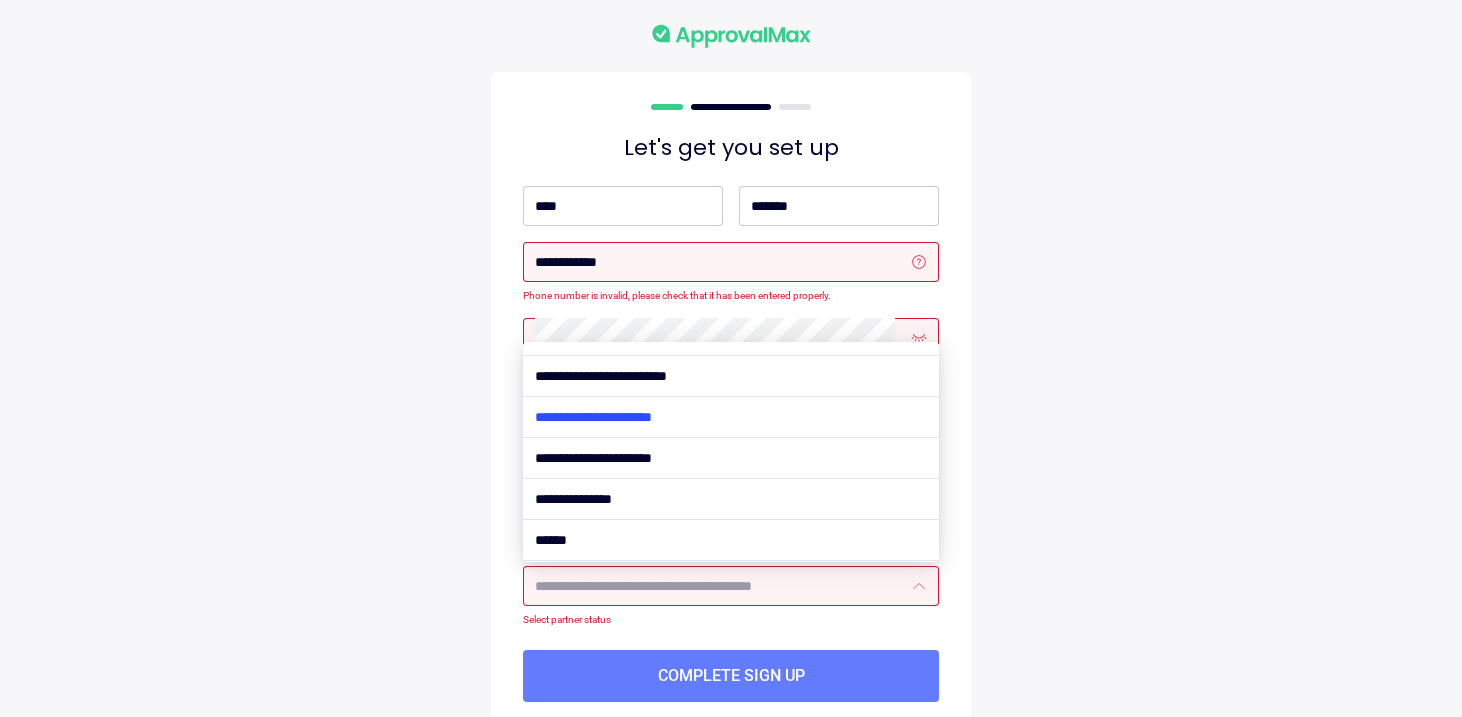 scroll, scrollTop: 148, scrollLeft: 0, axis: vertical 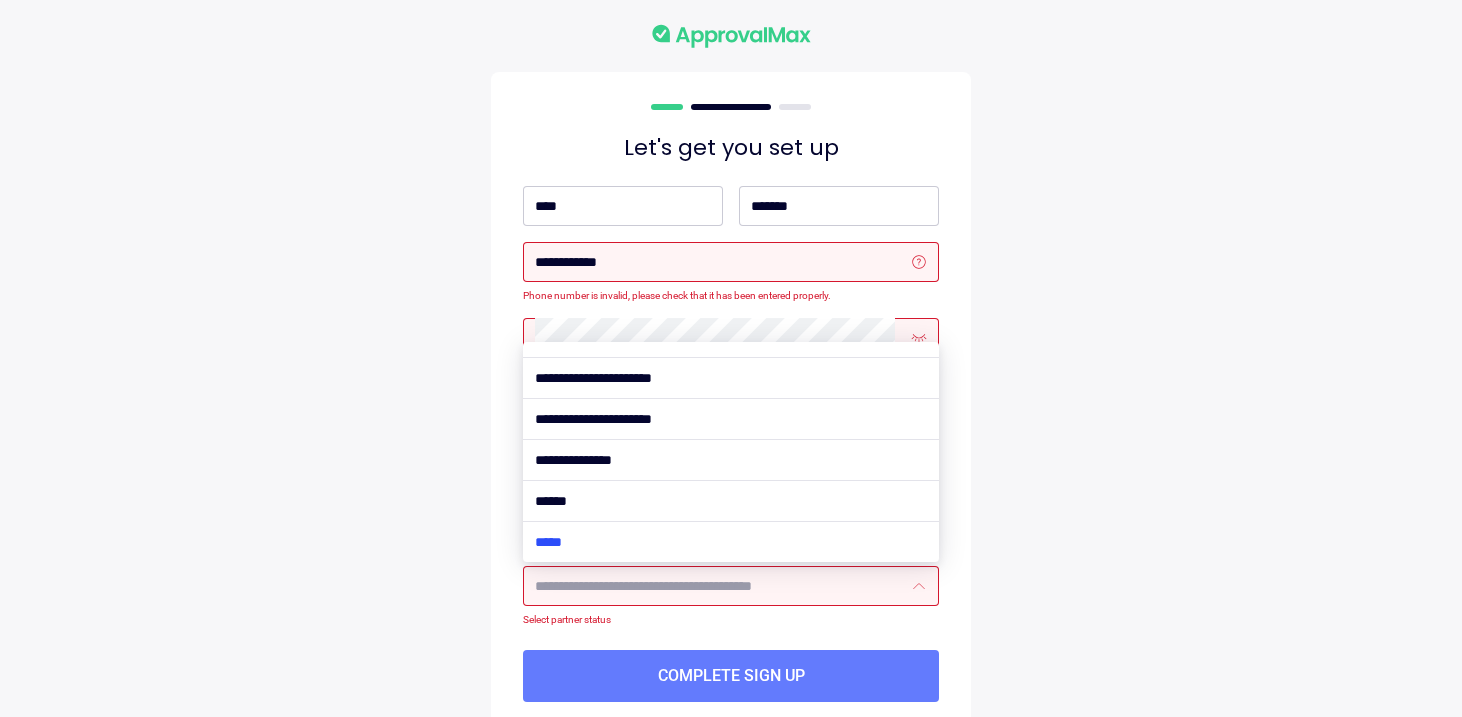 click at bounding box center [731, 542] 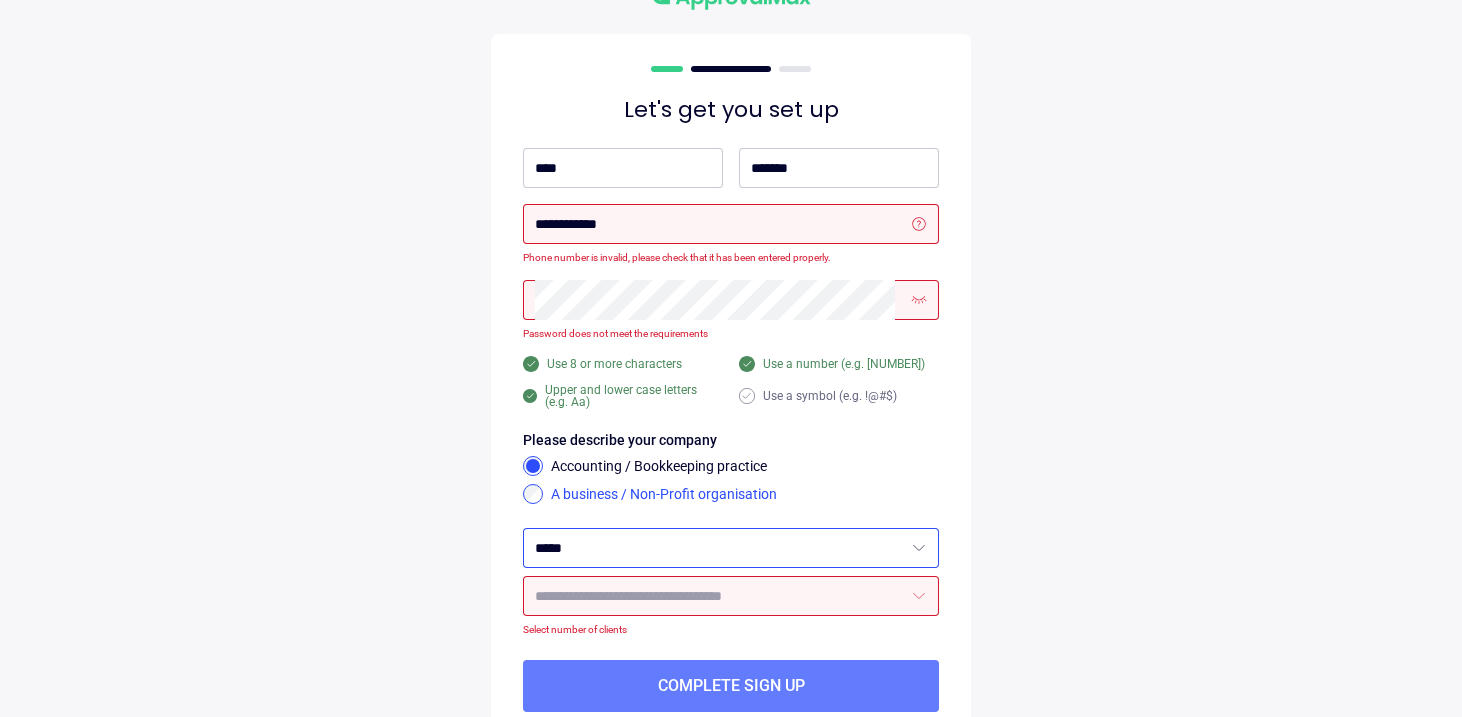 scroll, scrollTop: 41, scrollLeft: 0, axis: vertical 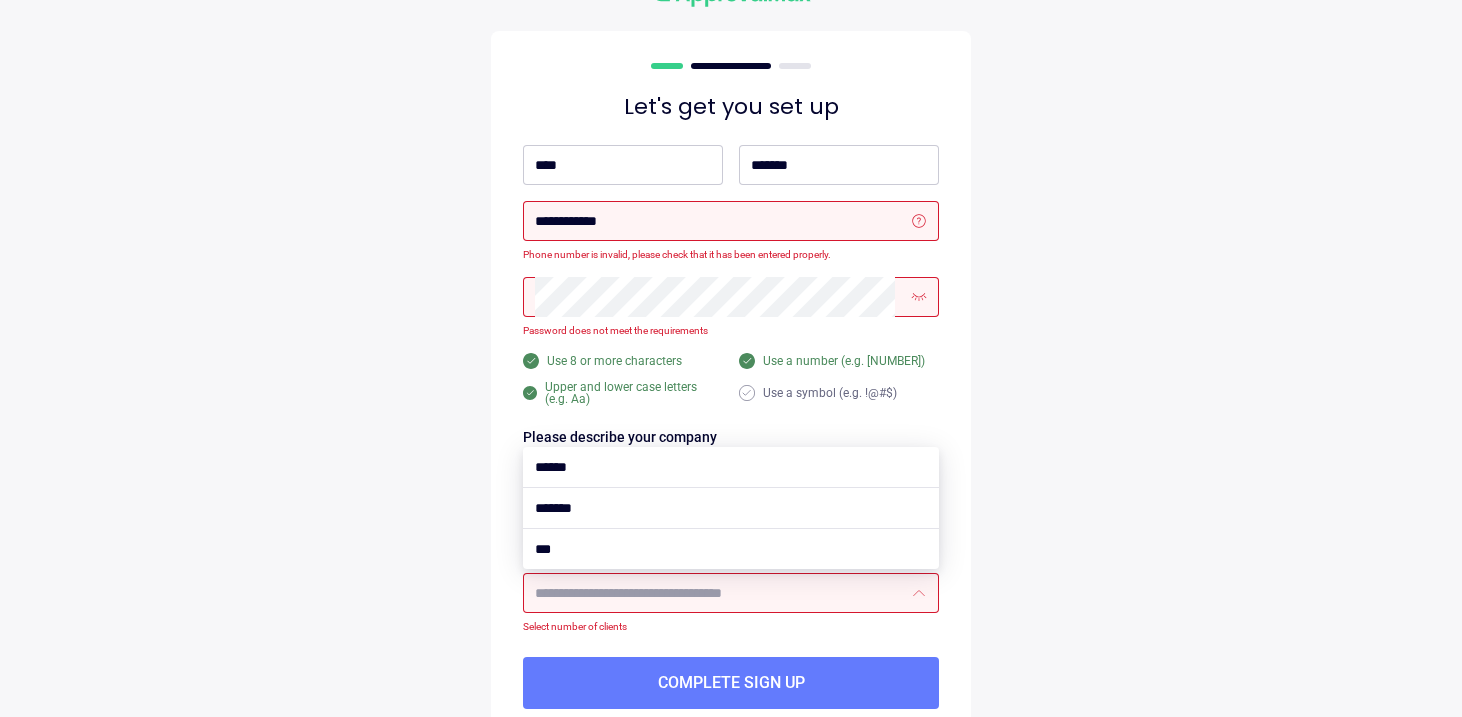 click at bounding box center [719, 593] 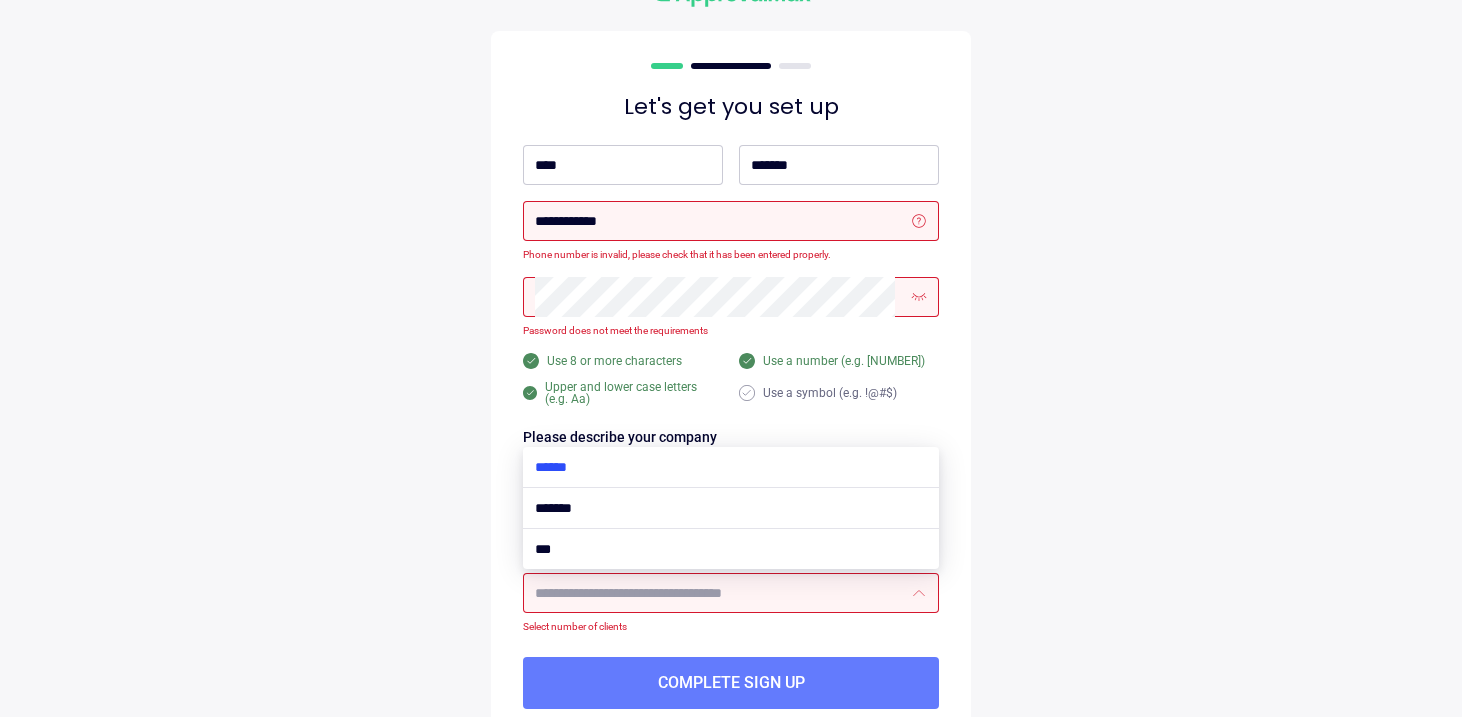 click at bounding box center (731, 467) 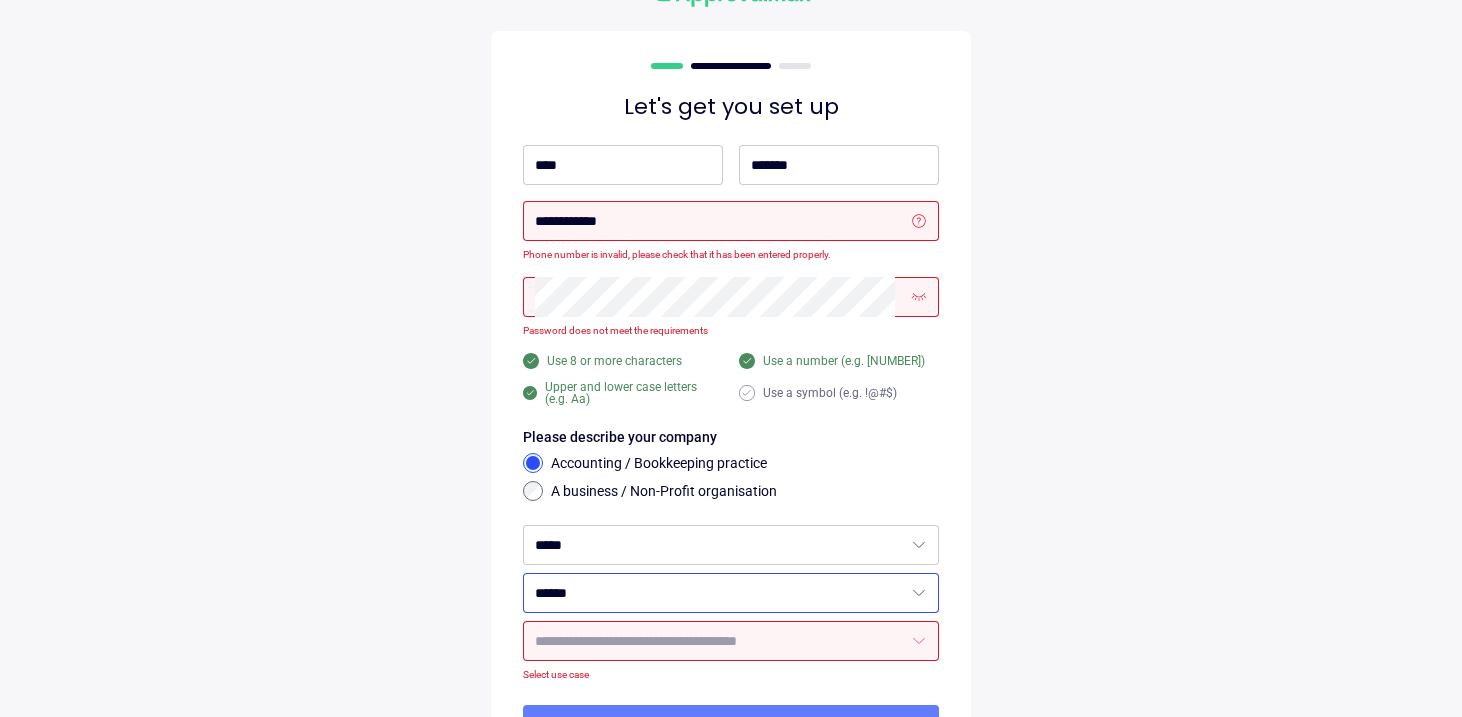 click on "Let's get you set up [MASK] Phone number is invalid, please check that it has been entered properly. Password does not meet the requirements Use 8 or more characters Use a number (e.g. [NUMBER]) Upper and lower case letters (e.g. Aa) Use a symbol (e.g. !@#$) Please describe your company Accounting / Bookkeeping practice A business / Non-Profit organisation [MASK] Select use case Complete sign up" at bounding box center (731, 398) 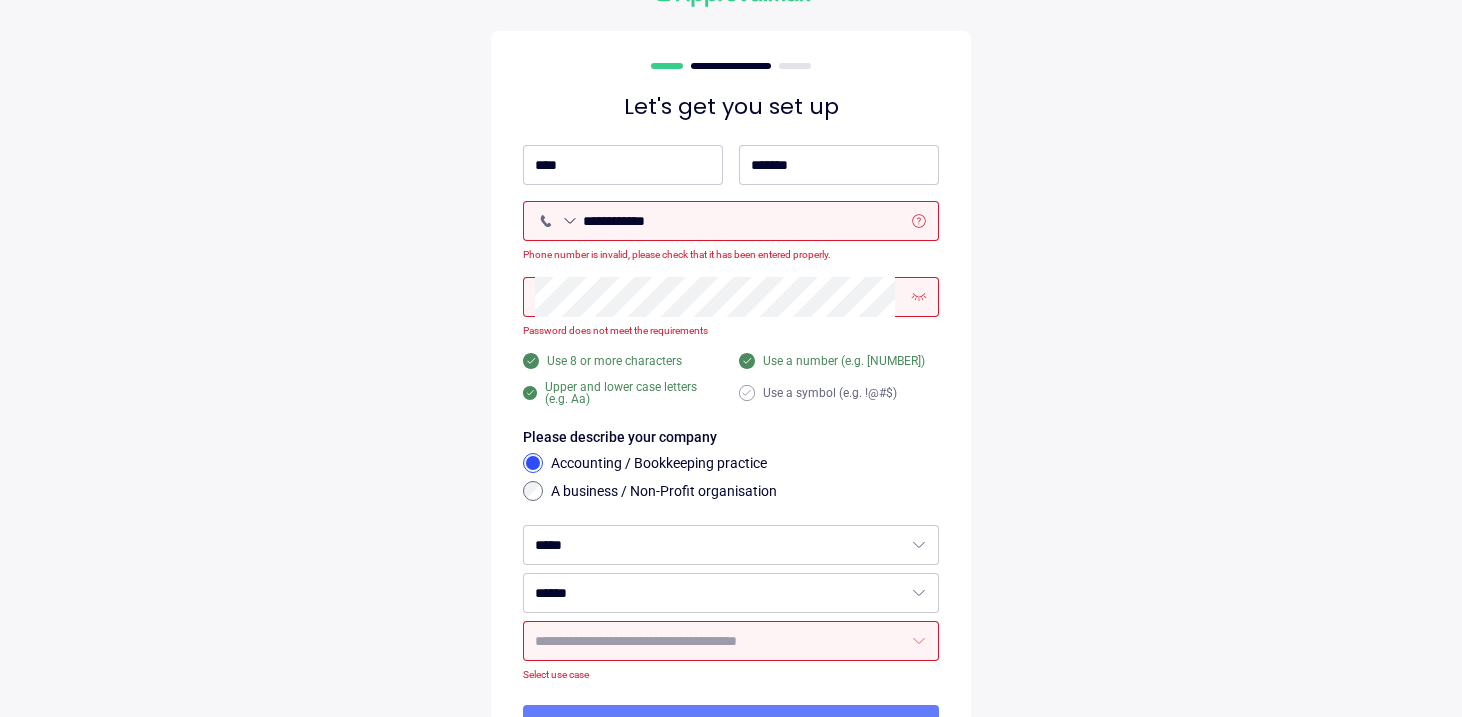 click on "[MASK]" at bounding box center (731, 231) 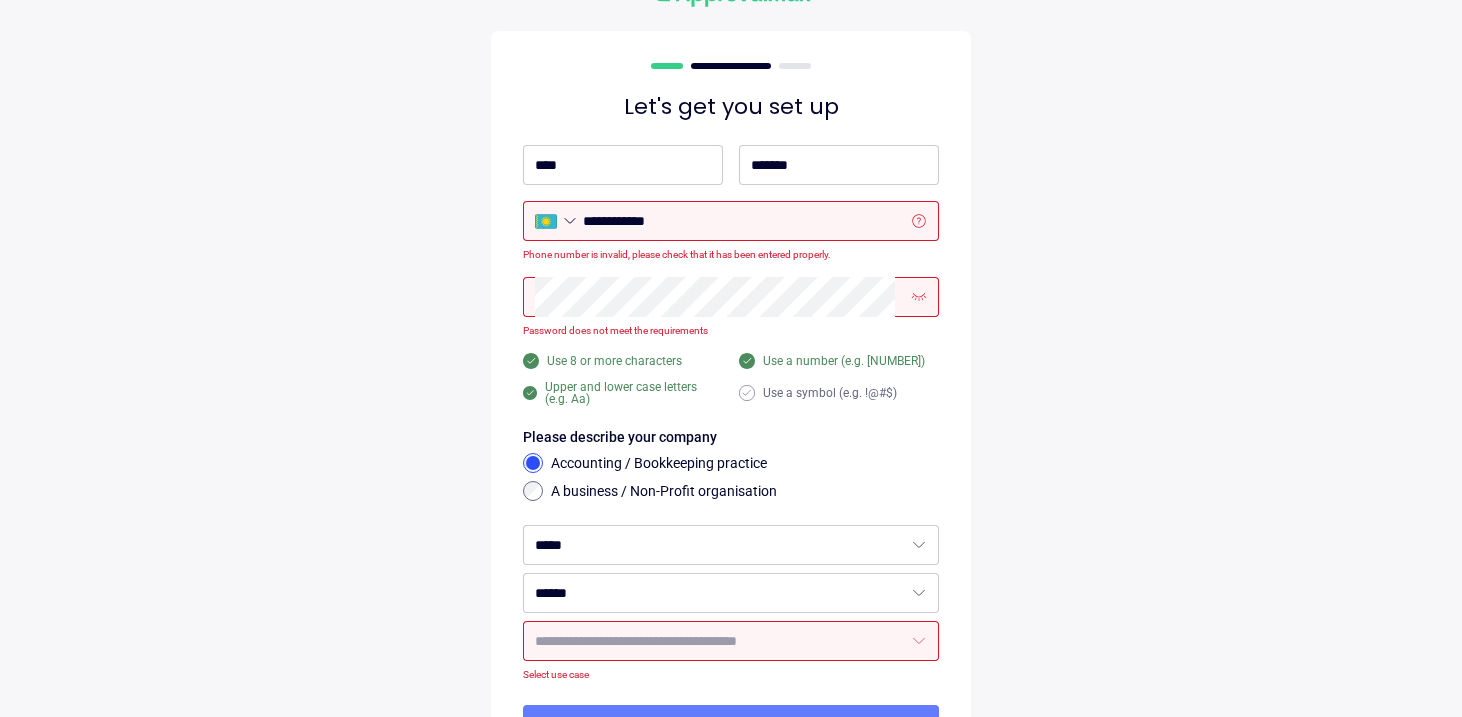type on "[MASK]" 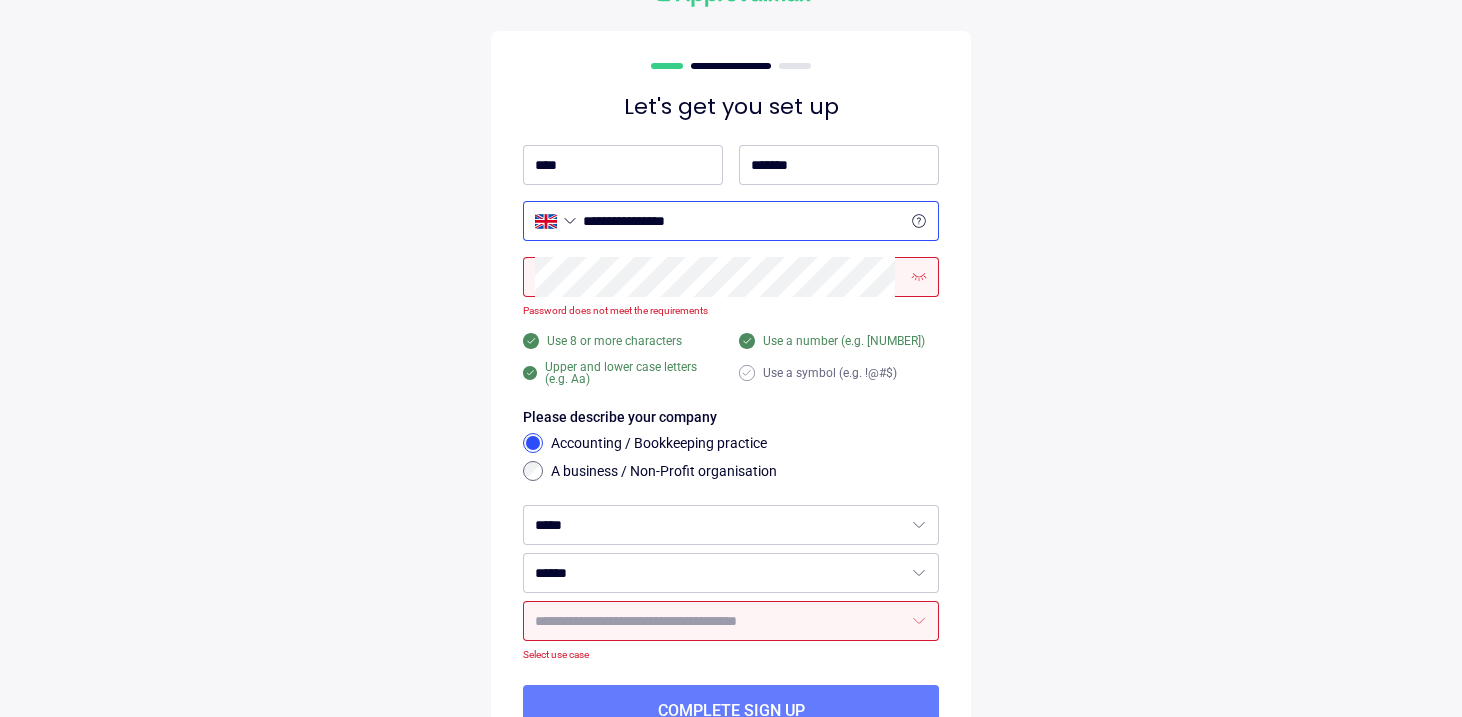 type on "[MASK]" 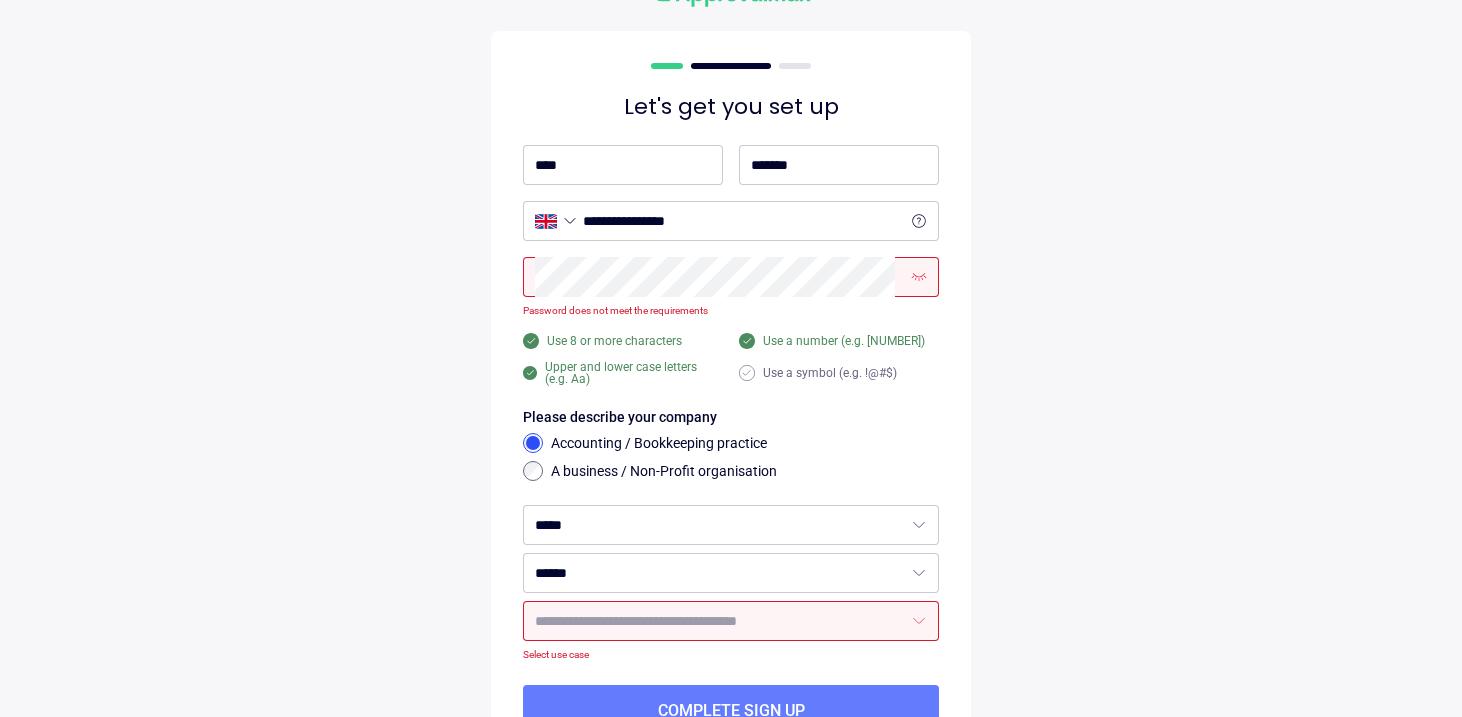 drag, startPoint x: 637, startPoint y: 401, endPoint x: 1043, endPoint y: 278, distance: 424.2228 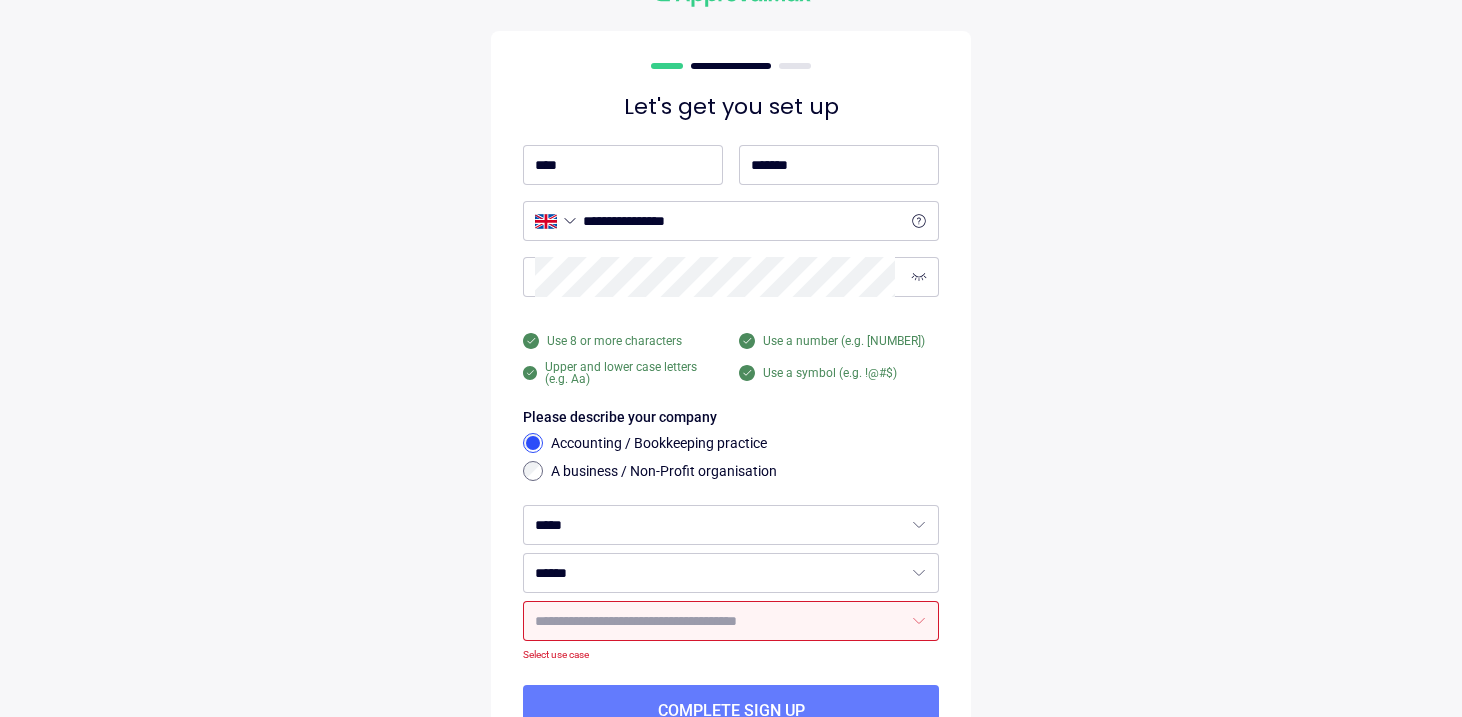 click on "Let's get you set up [MASK]" at bounding box center (731, 388) 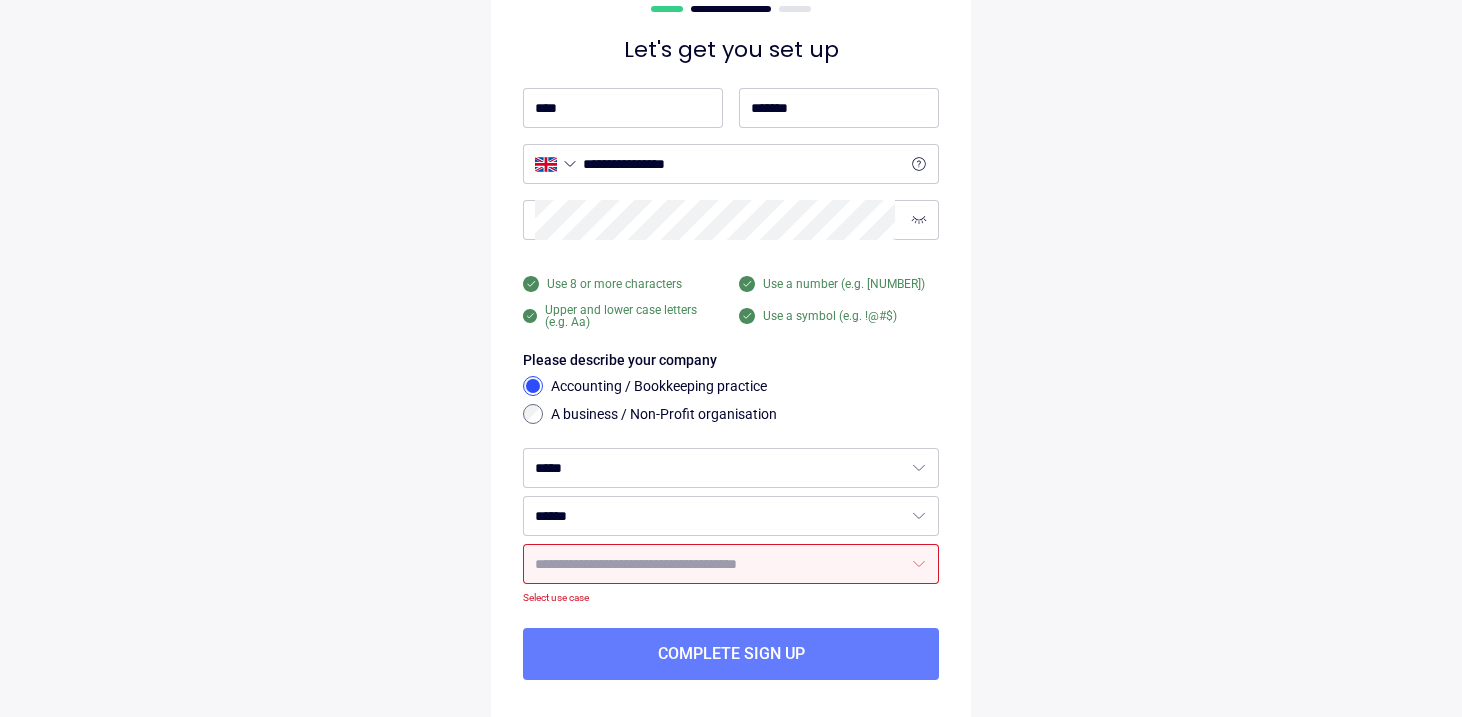 scroll, scrollTop: 141, scrollLeft: 0, axis: vertical 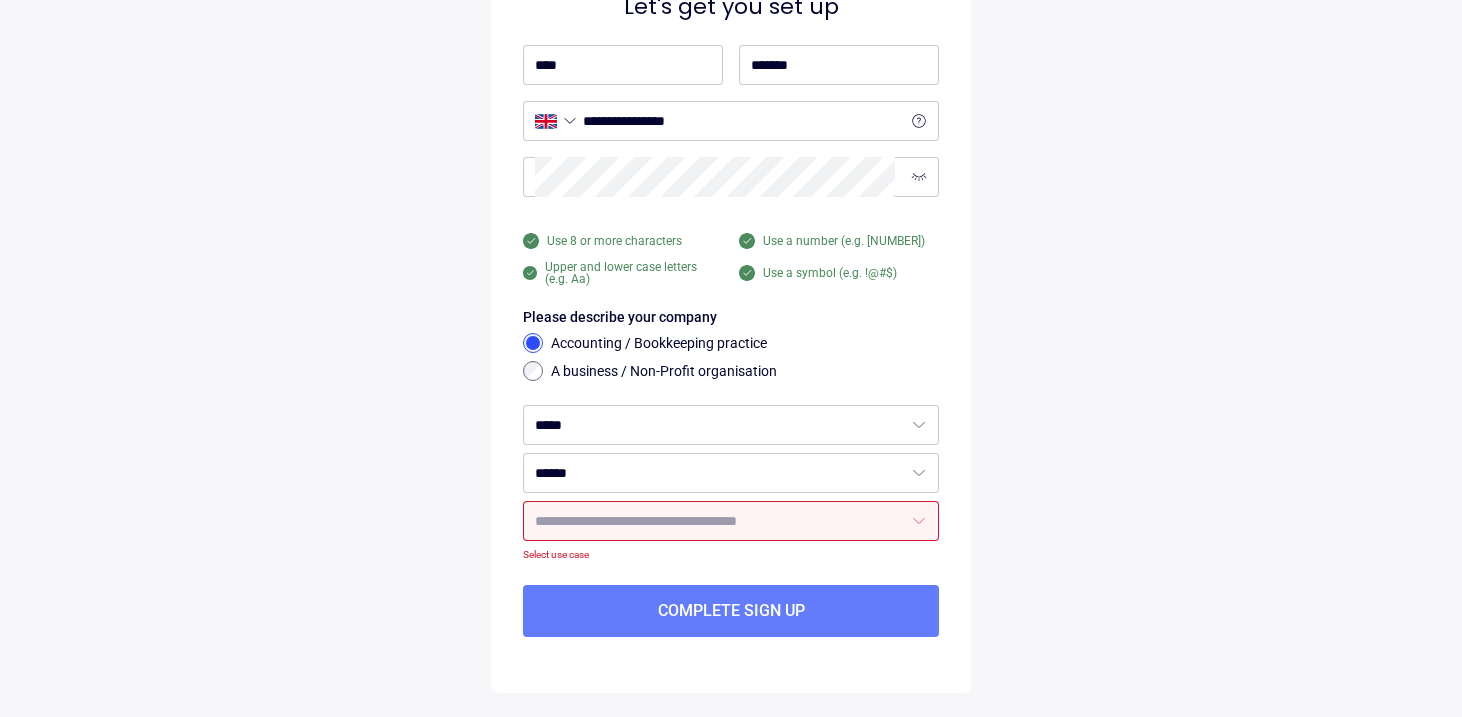 click at bounding box center (731, 521) 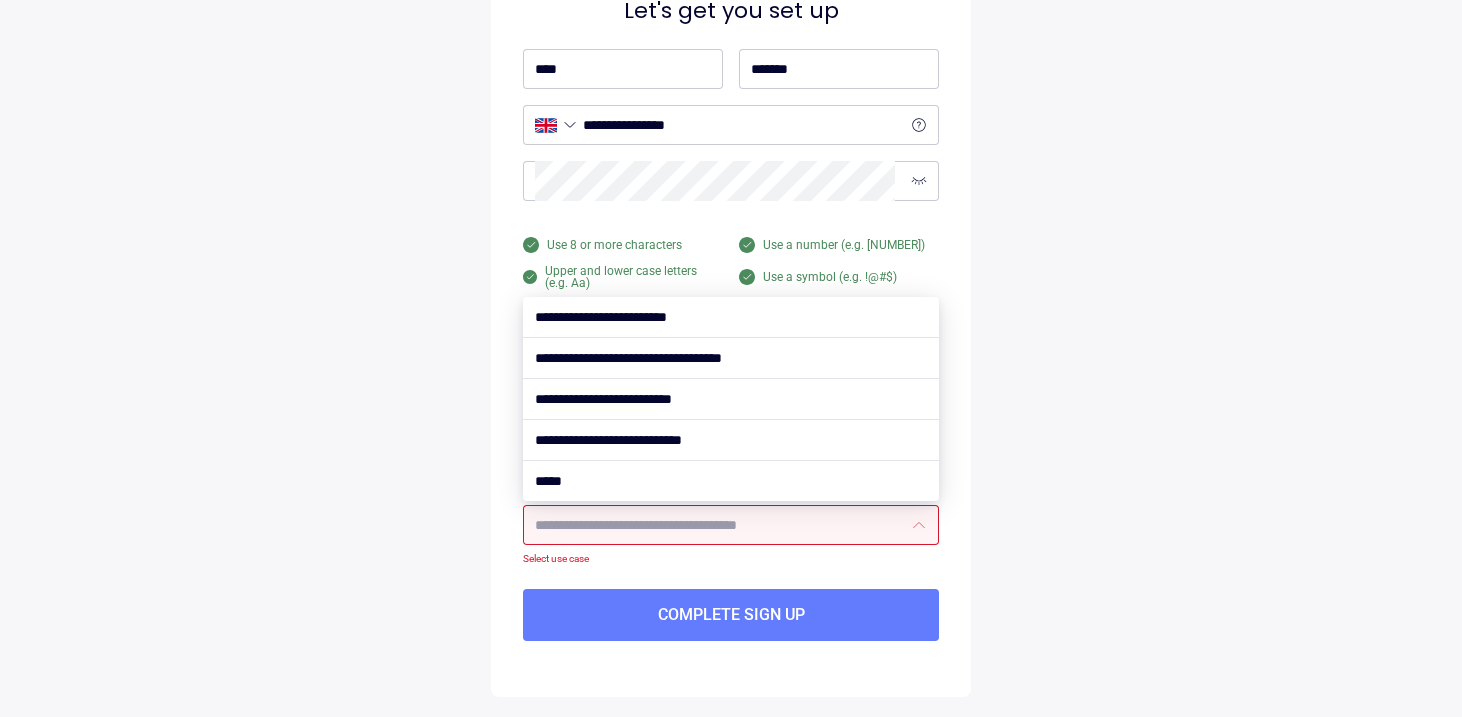 scroll, scrollTop: 141, scrollLeft: 0, axis: vertical 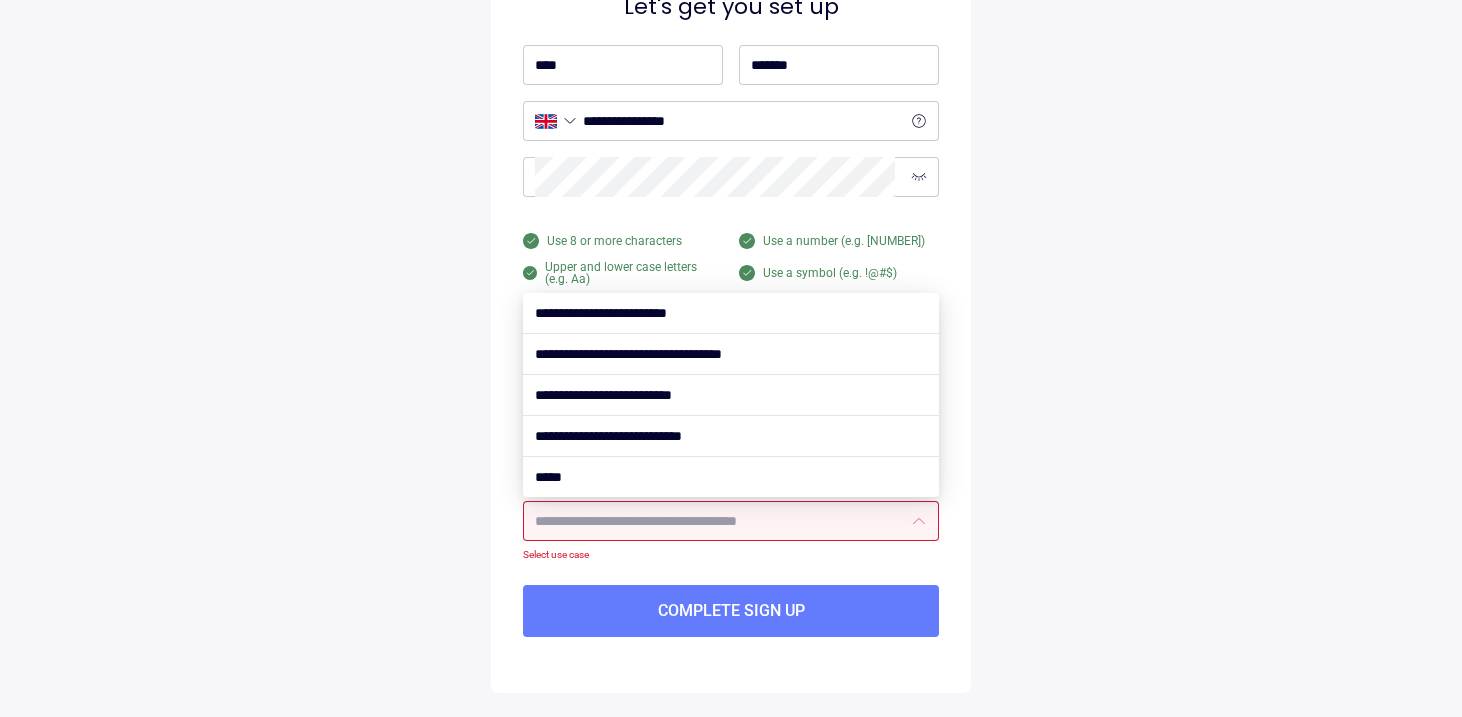 click at bounding box center [731, 477] 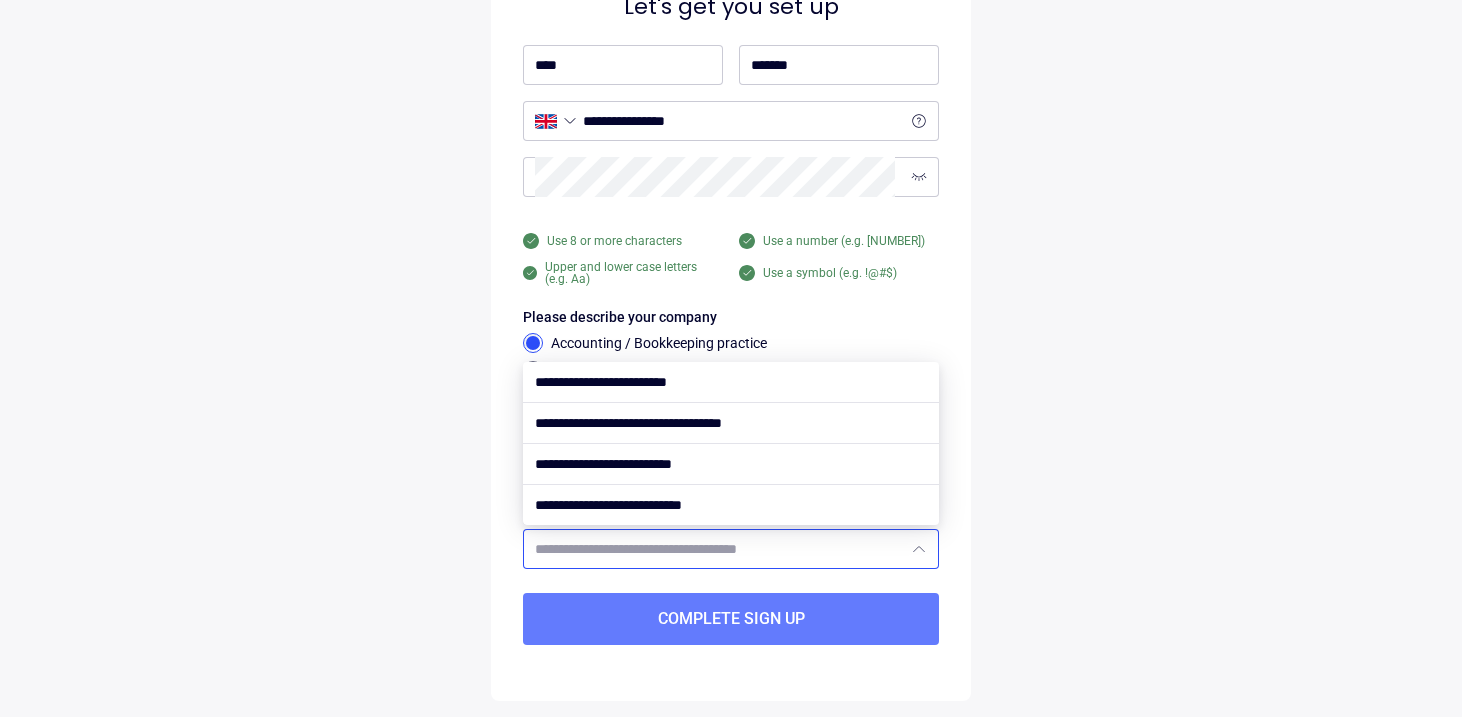 click on "Let's get you set up [MASK]" at bounding box center (731, 292) 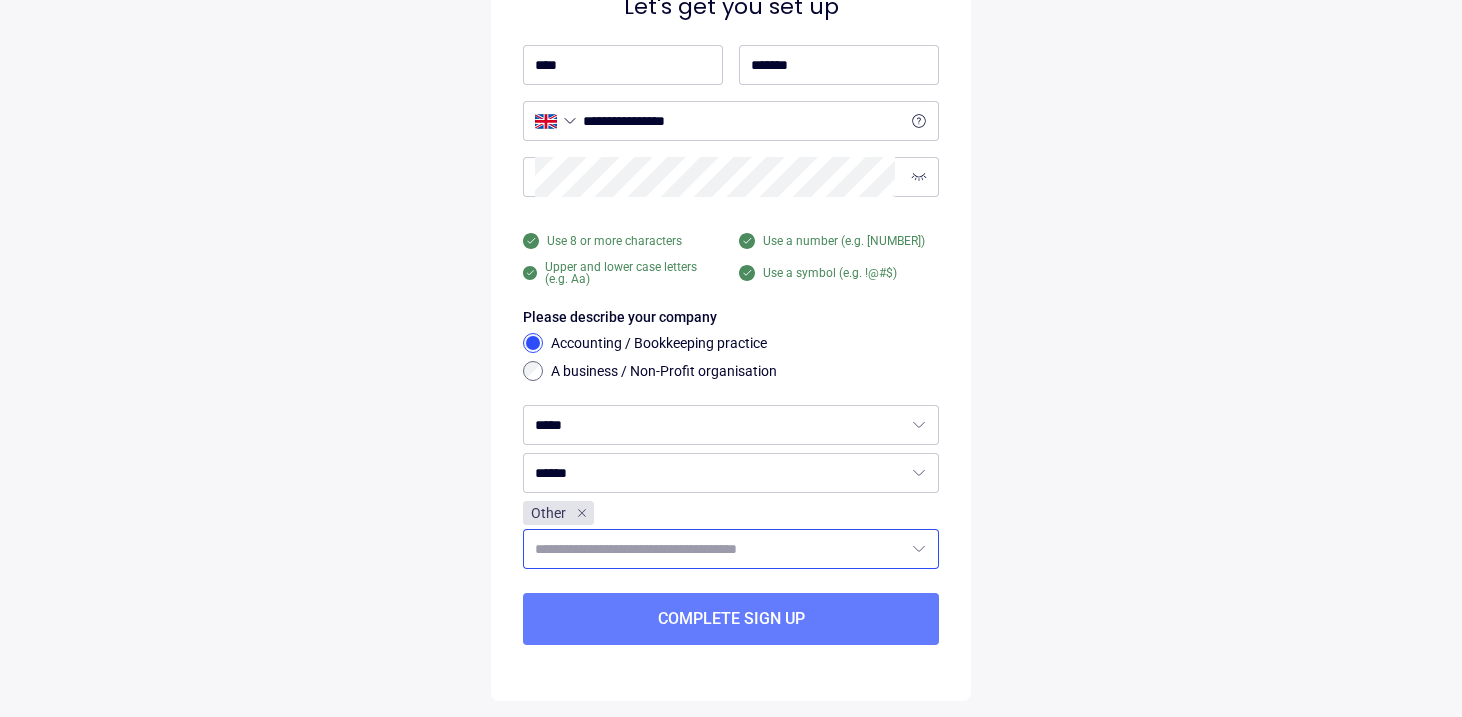 drag, startPoint x: 1043, startPoint y: 278, endPoint x: 913, endPoint y: 547, distance: 298.7658 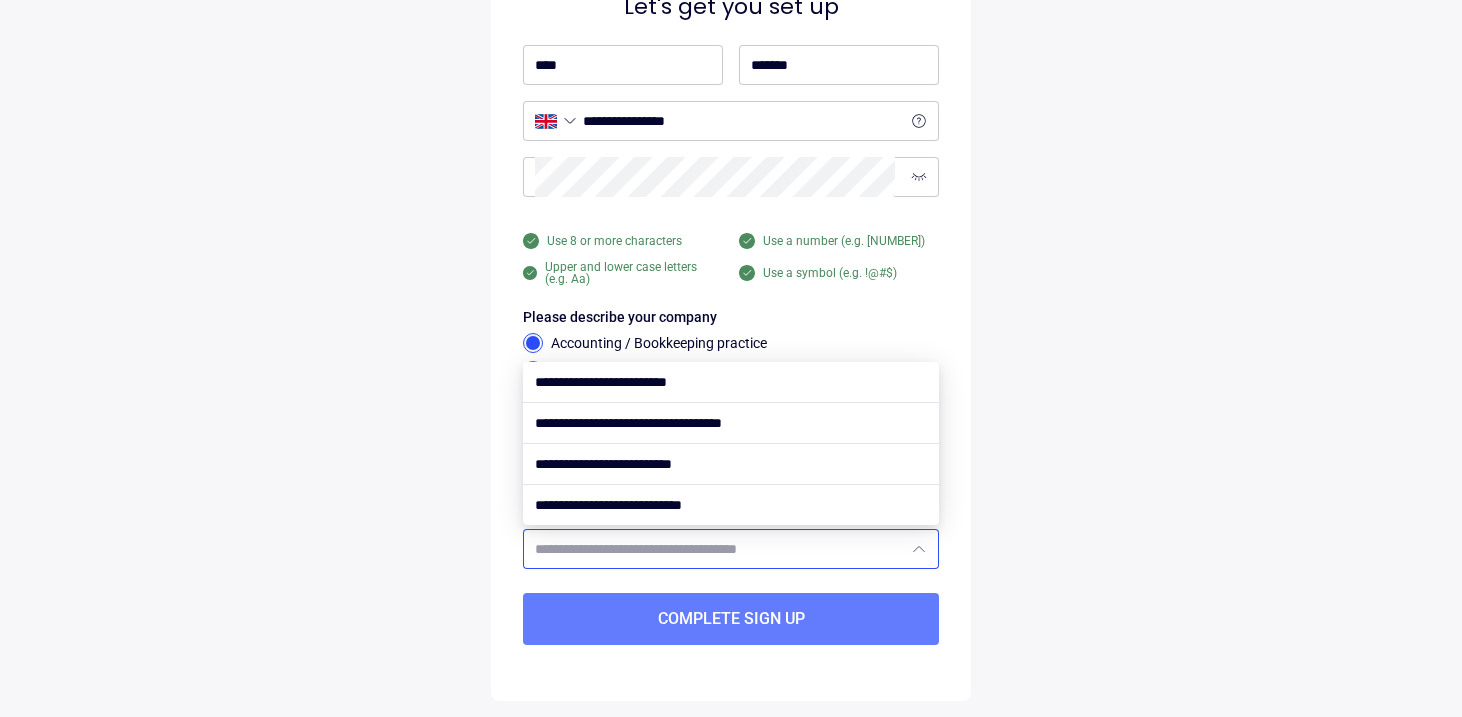 click at bounding box center [919, 549] 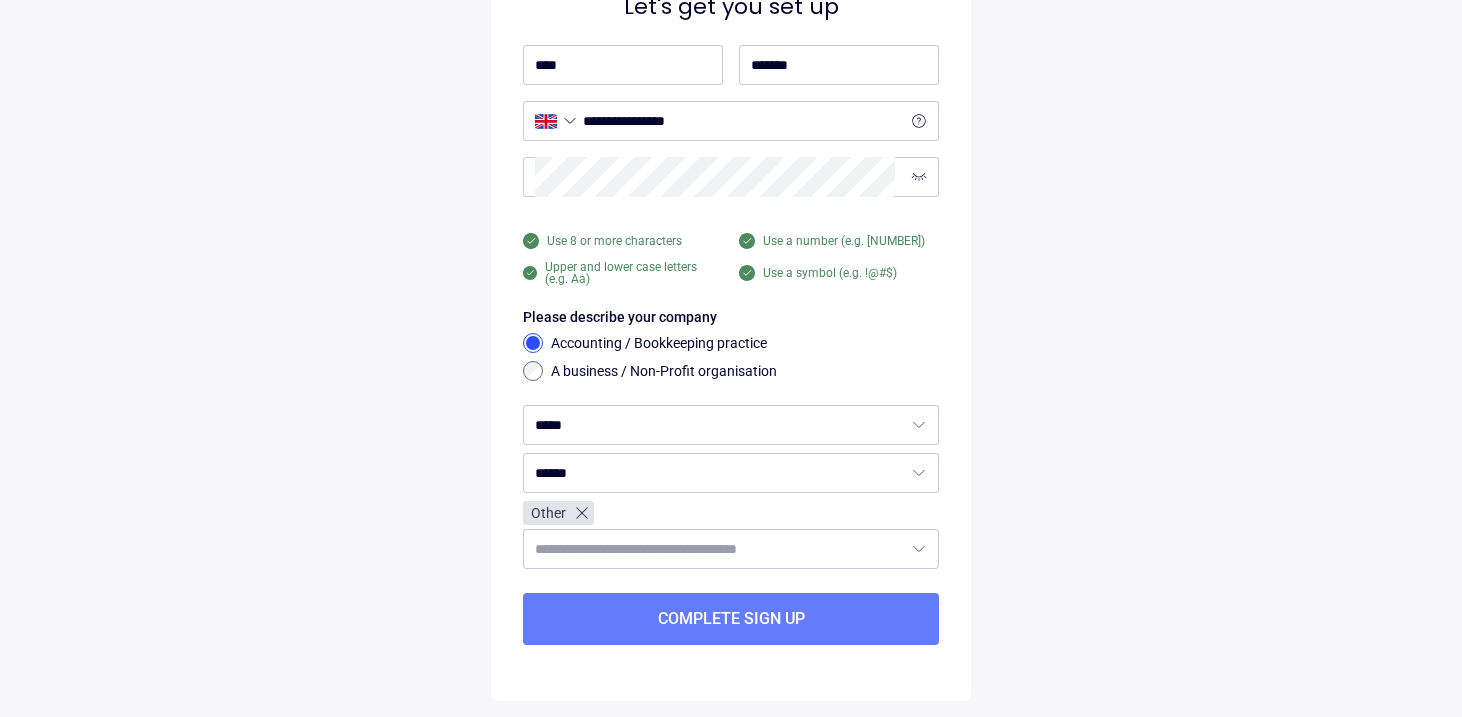 drag, startPoint x: 412, startPoint y: 530, endPoint x: 579, endPoint y: 514, distance: 167.76471 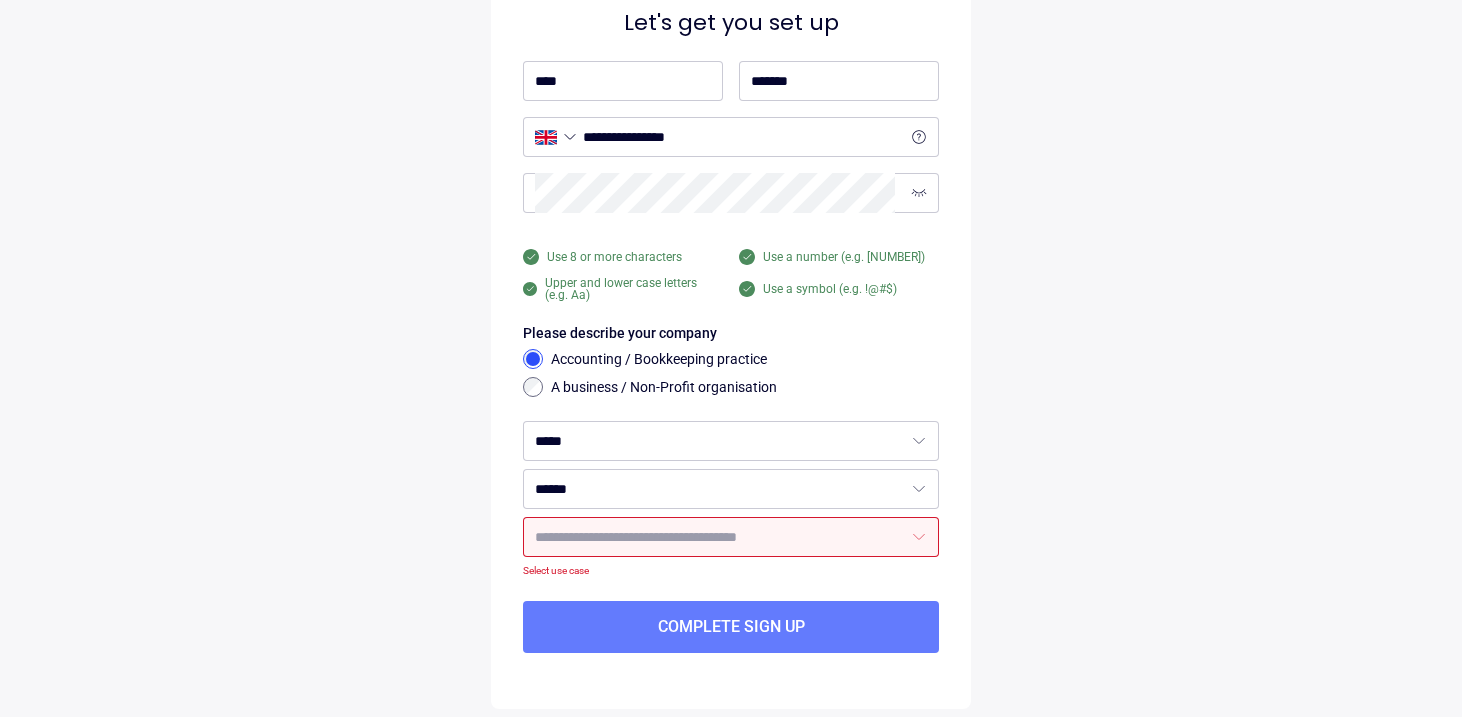 click on "Let's get you set up [MASK]" at bounding box center (731, 304) 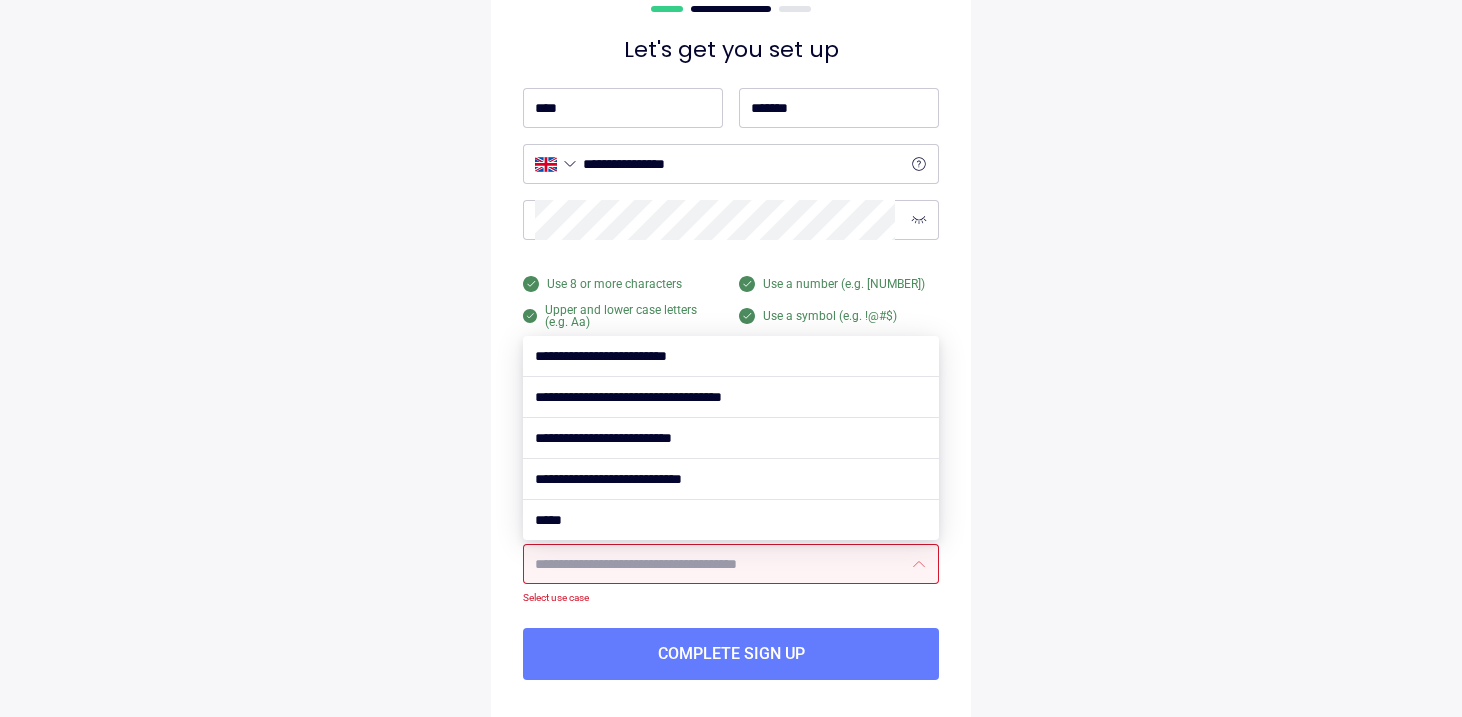scroll, scrollTop: 100, scrollLeft: 0, axis: vertical 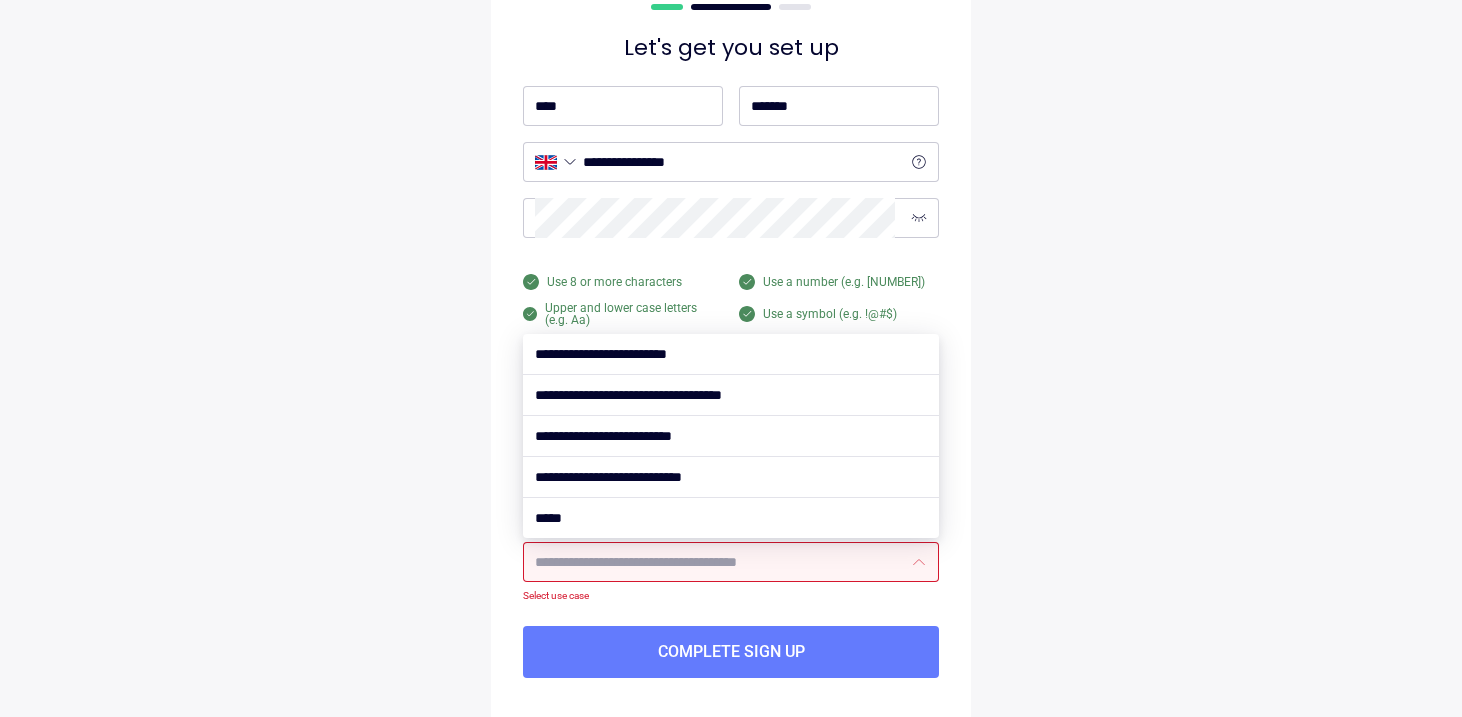 click at bounding box center [731, 395] 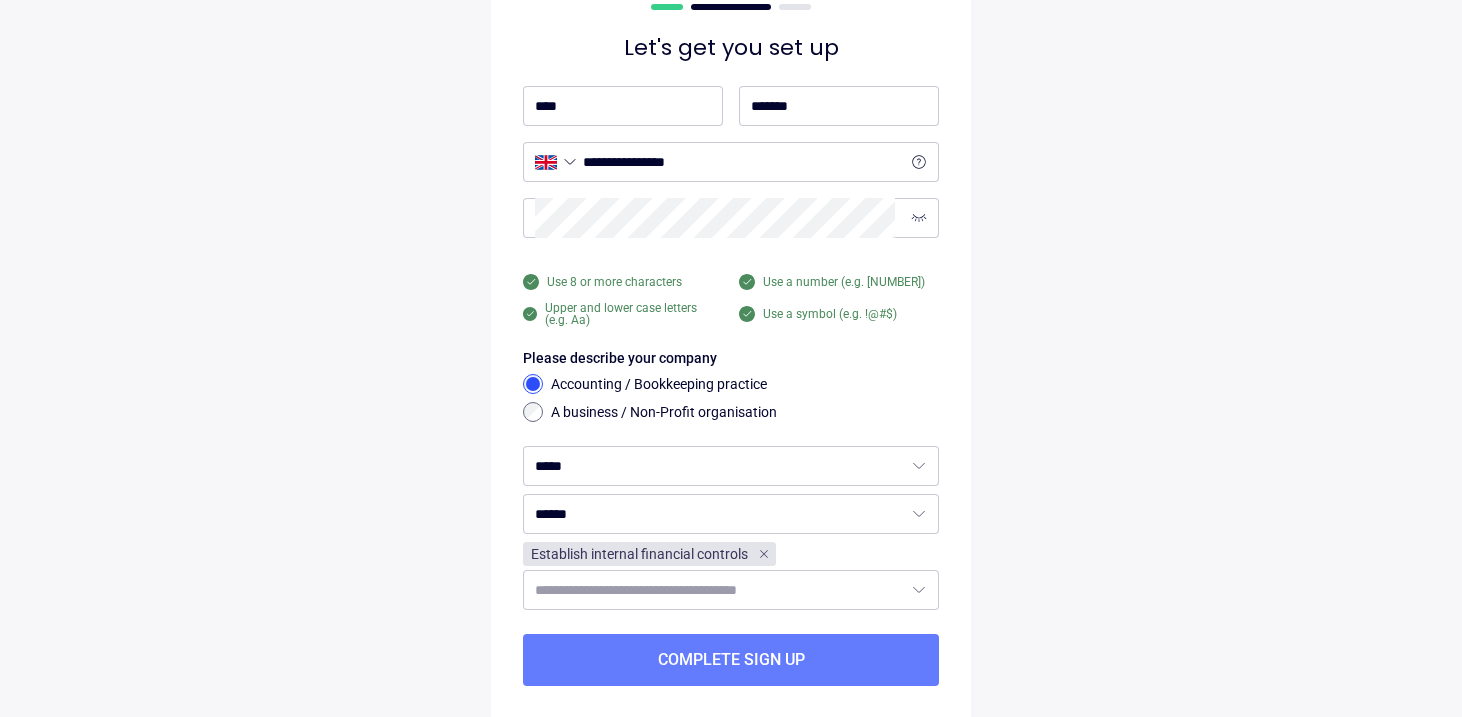 click on "Let's get you set up [MASK]" at bounding box center [731, 333] 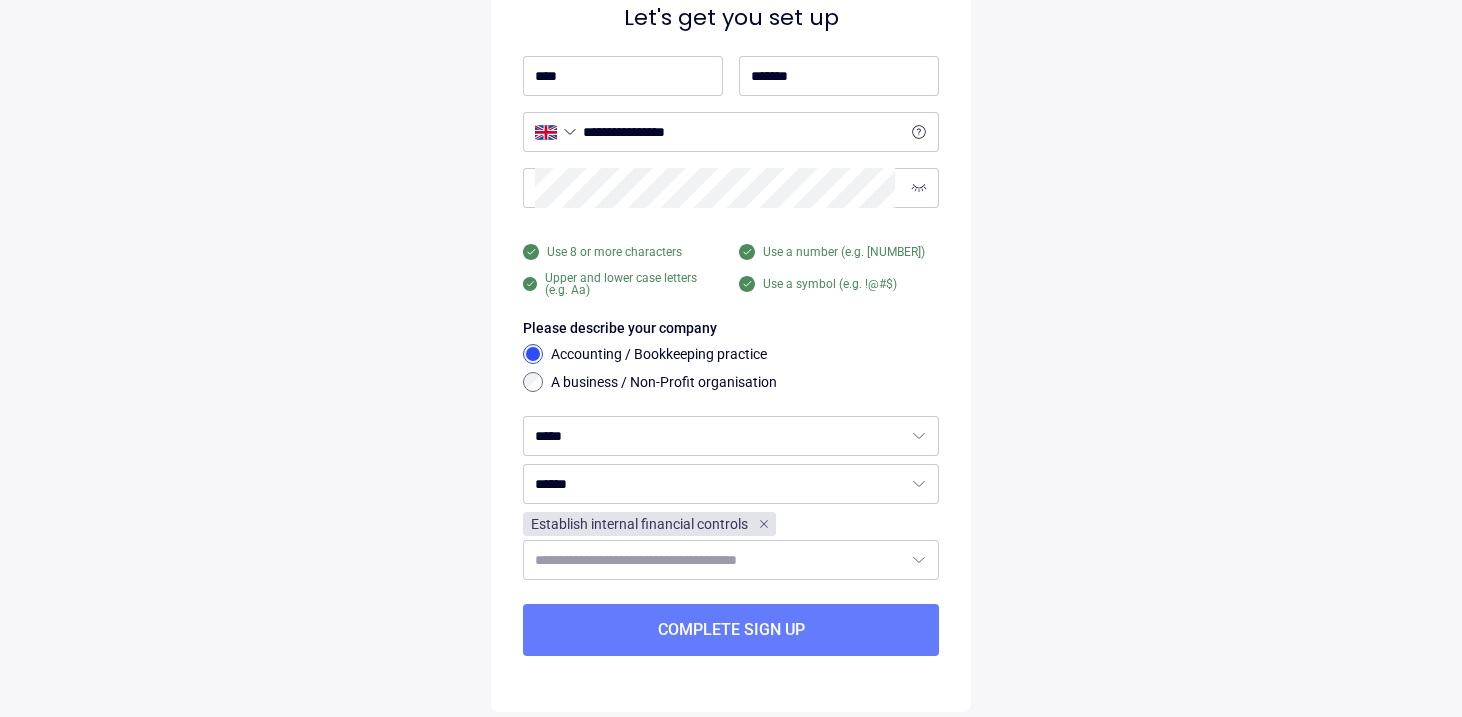 click on "Complete sign up" at bounding box center [731, 630] 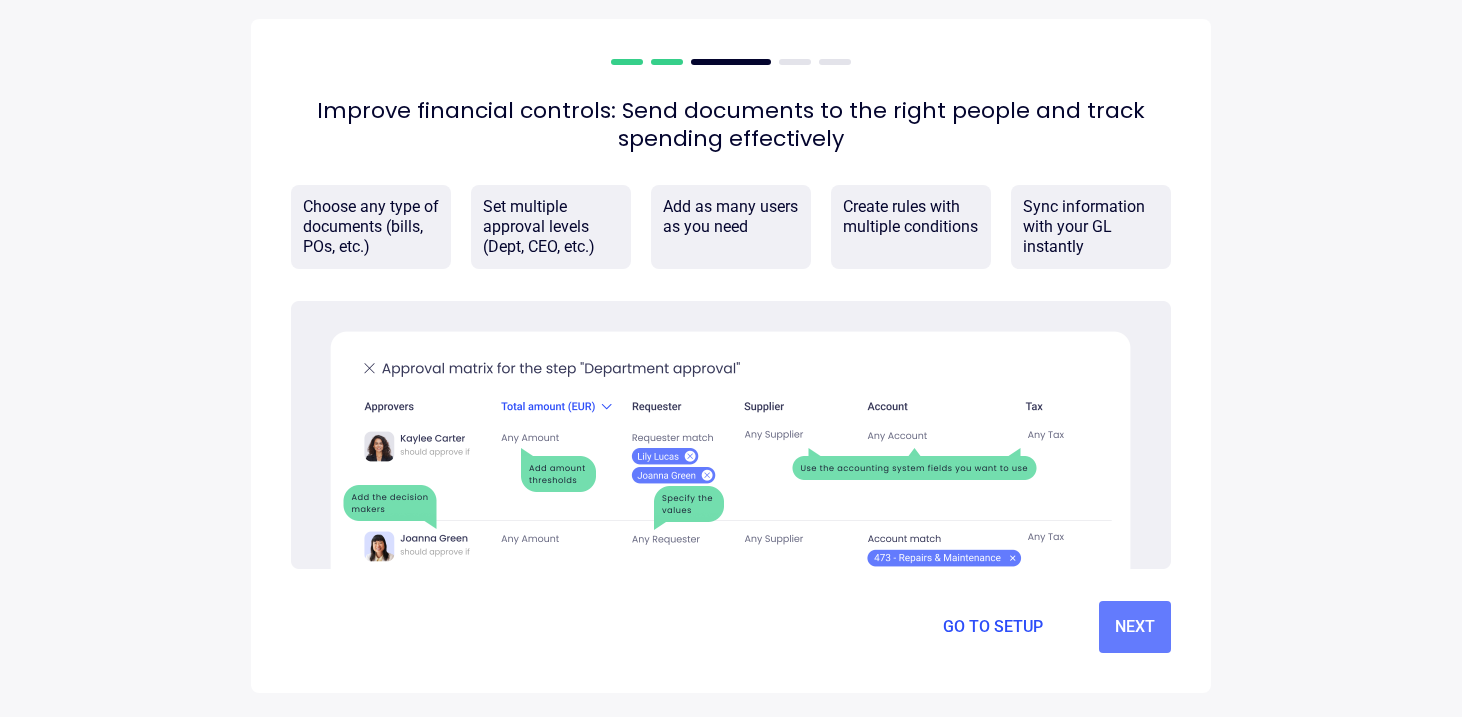 scroll, scrollTop: 0, scrollLeft: 0, axis: both 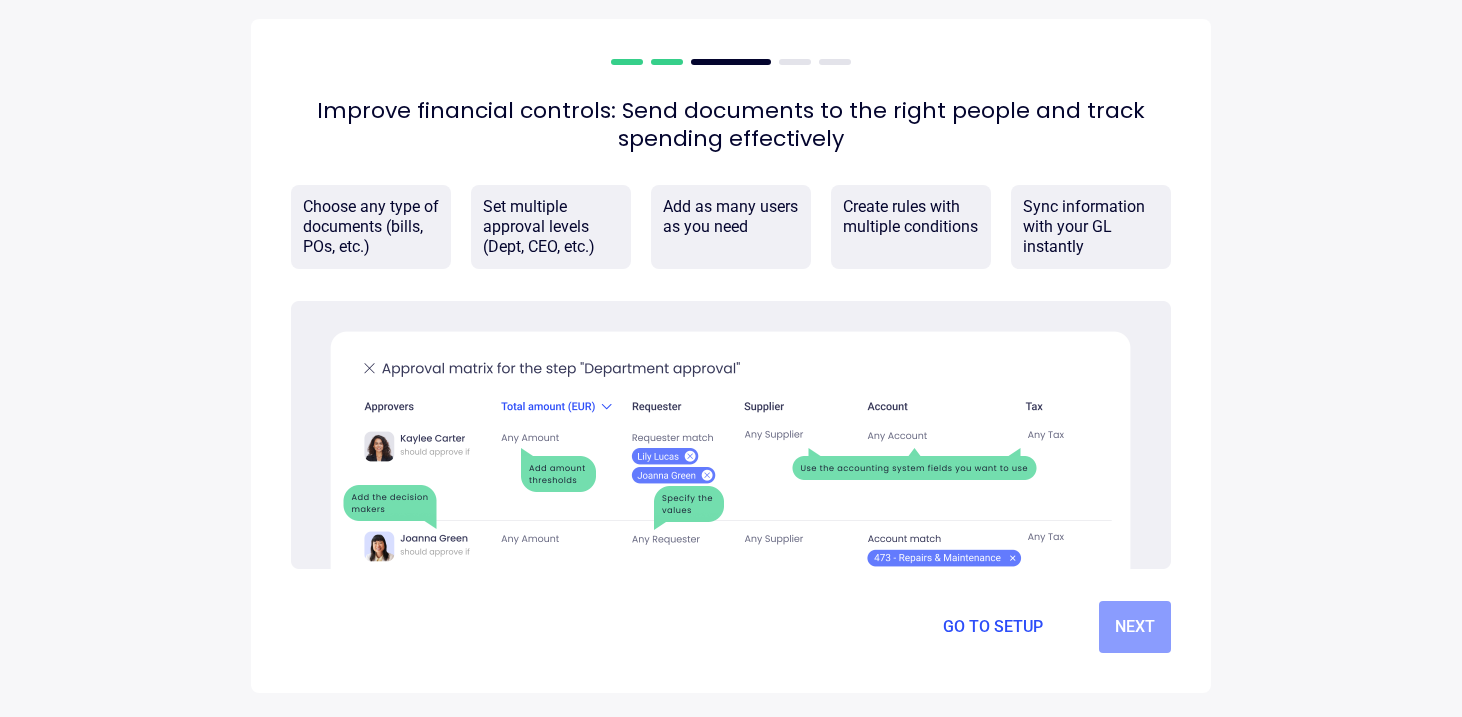 click on "Next" at bounding box center (1135, 627) 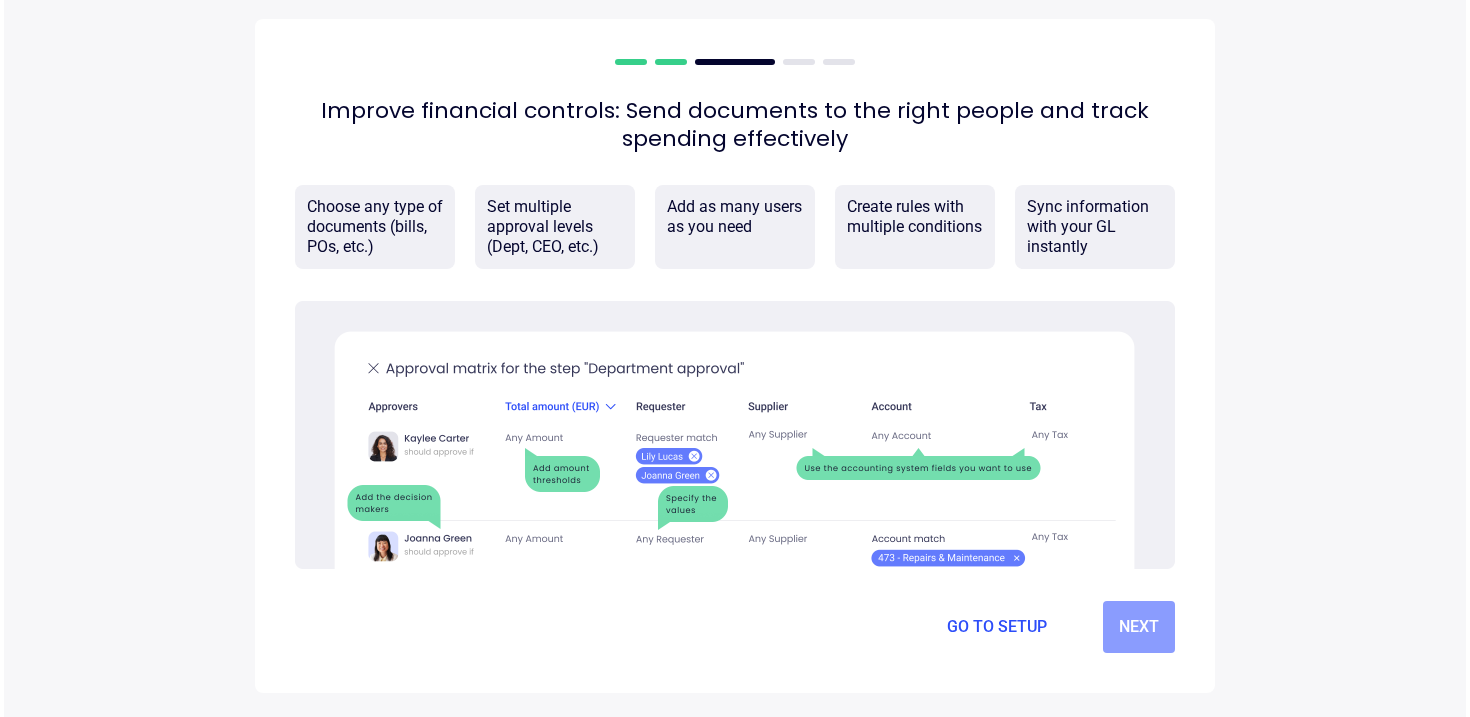 scroll, scrollTop: 0, scrollLeft: 0, axis: both 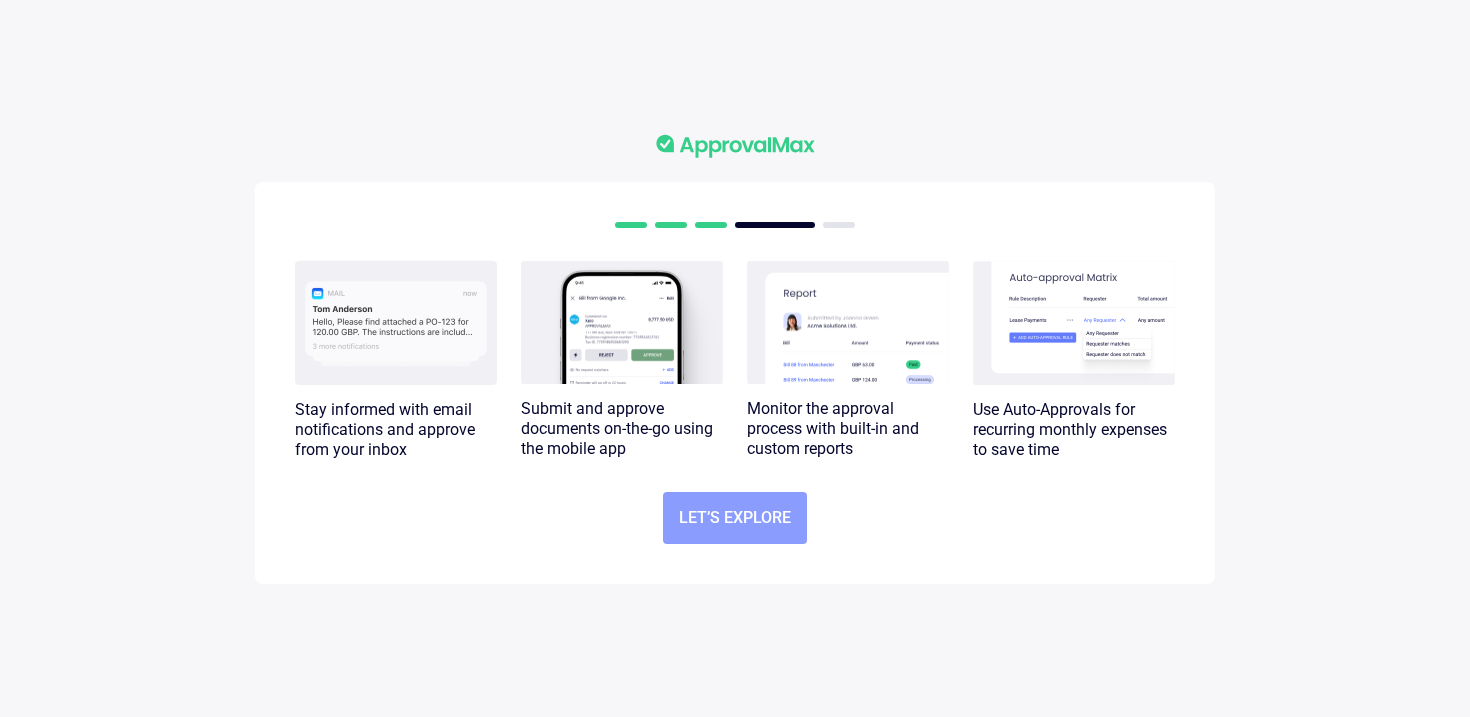 click on "Let’s explore" at bounding box center [735, 518] 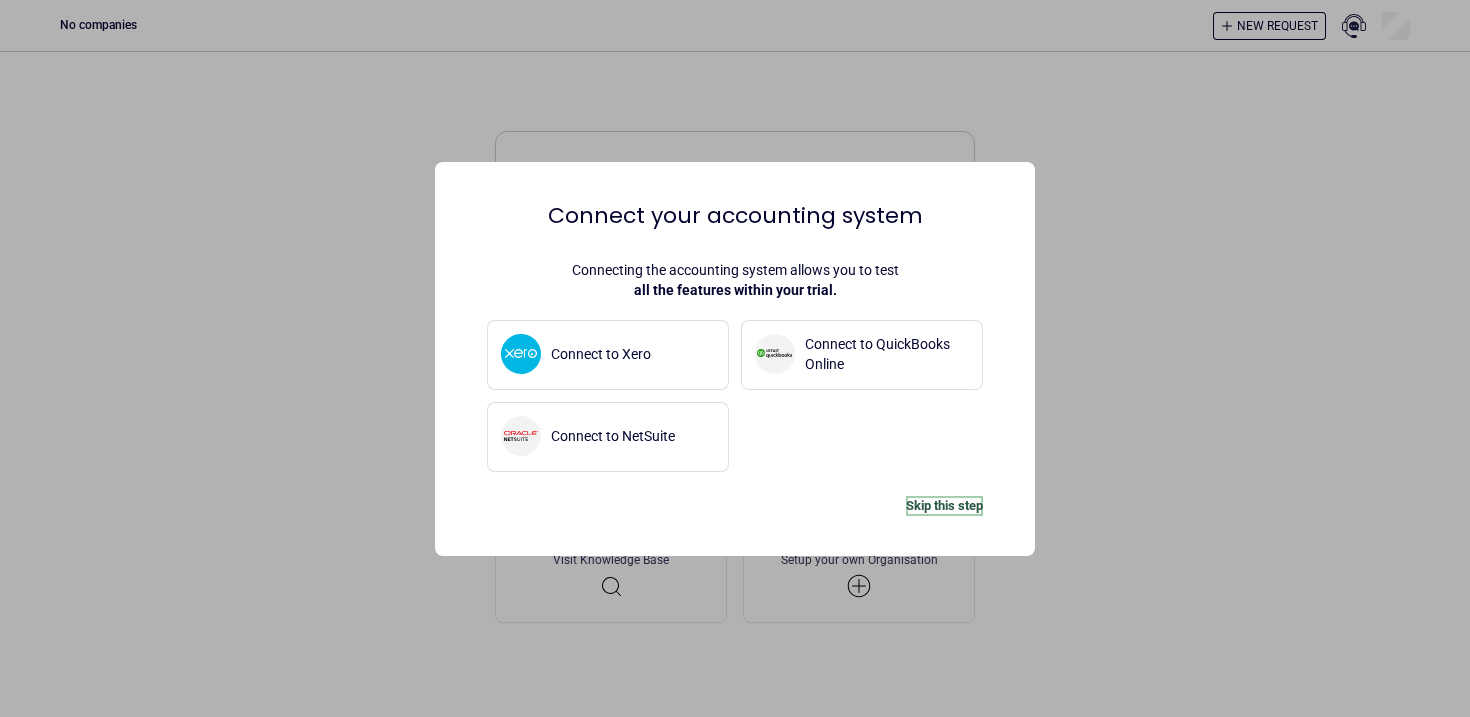 click on "Skip this step" at bounding box center (944, 506) 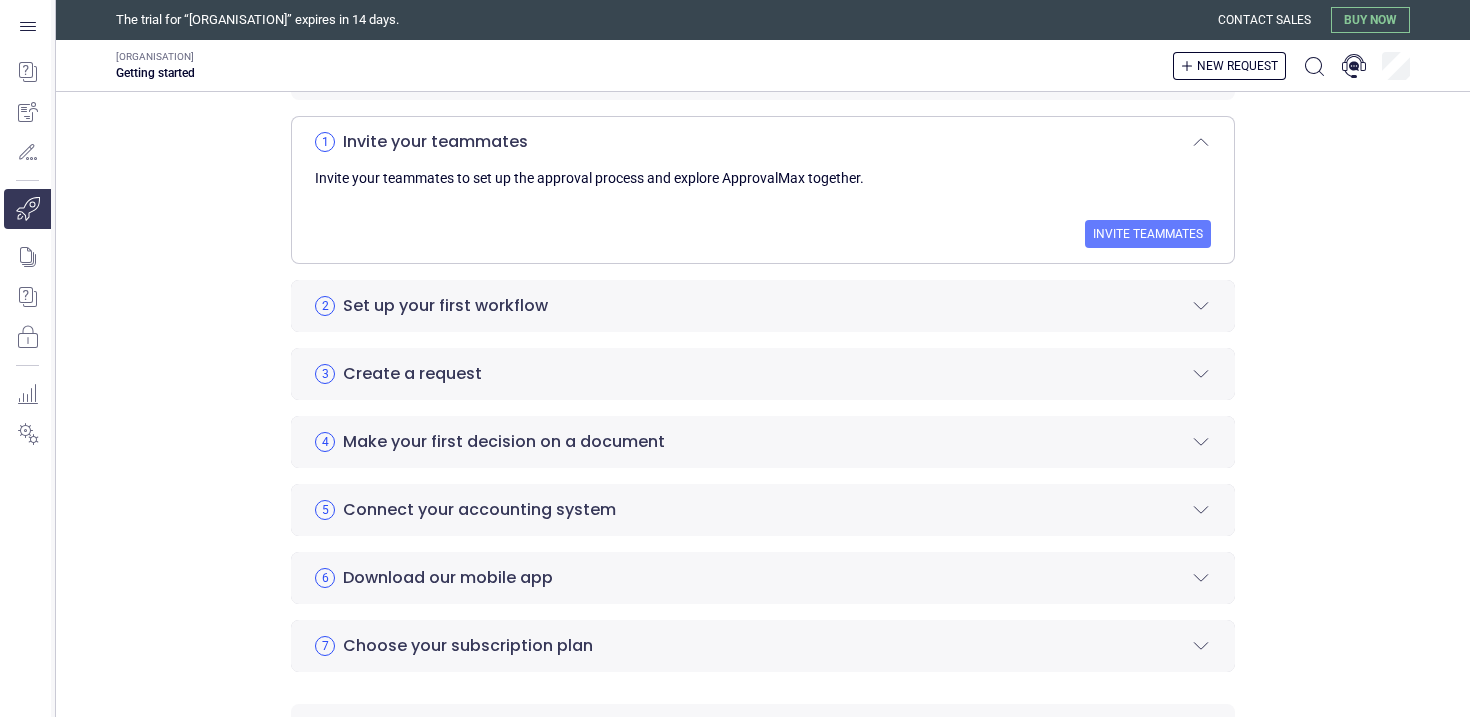 scroll, scrollTop: 376, scrollLeft: 0, axis: vertical 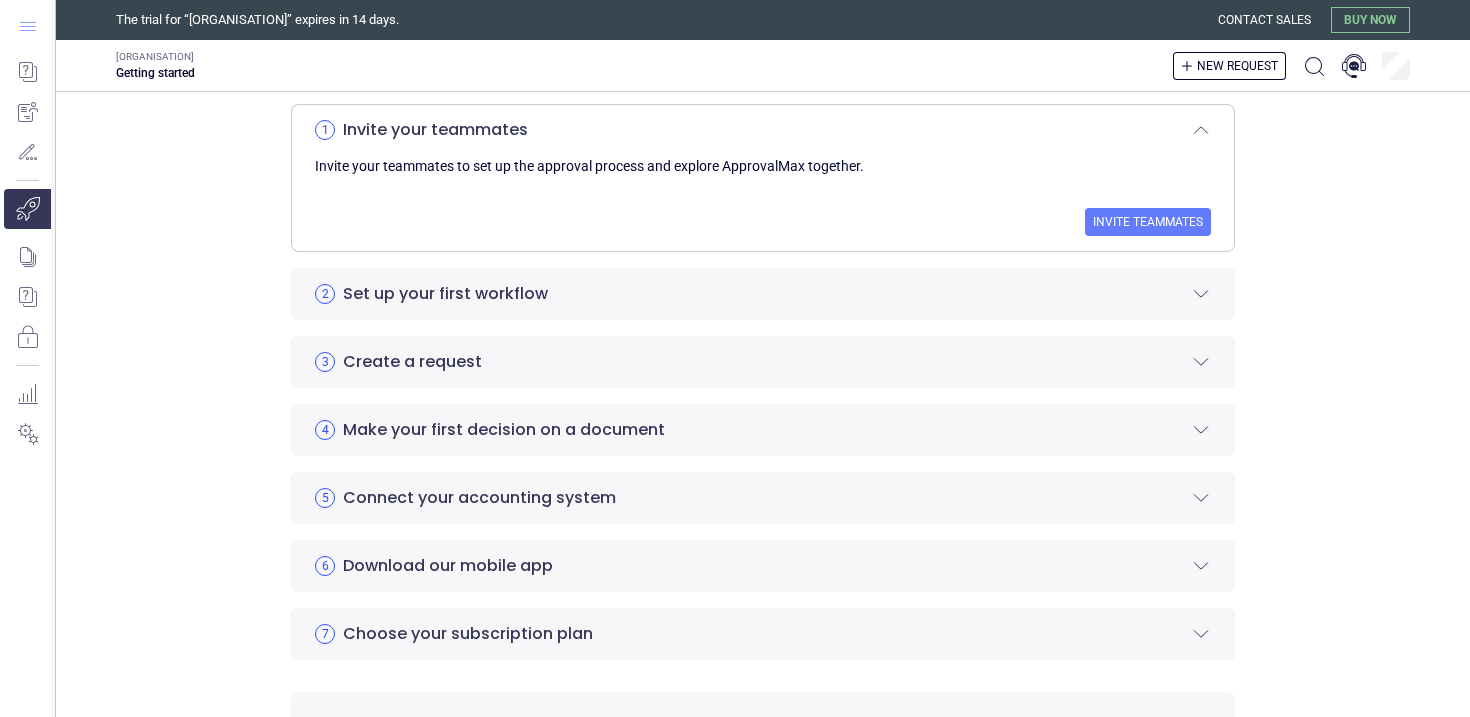 click at bounding box center [28, 26] 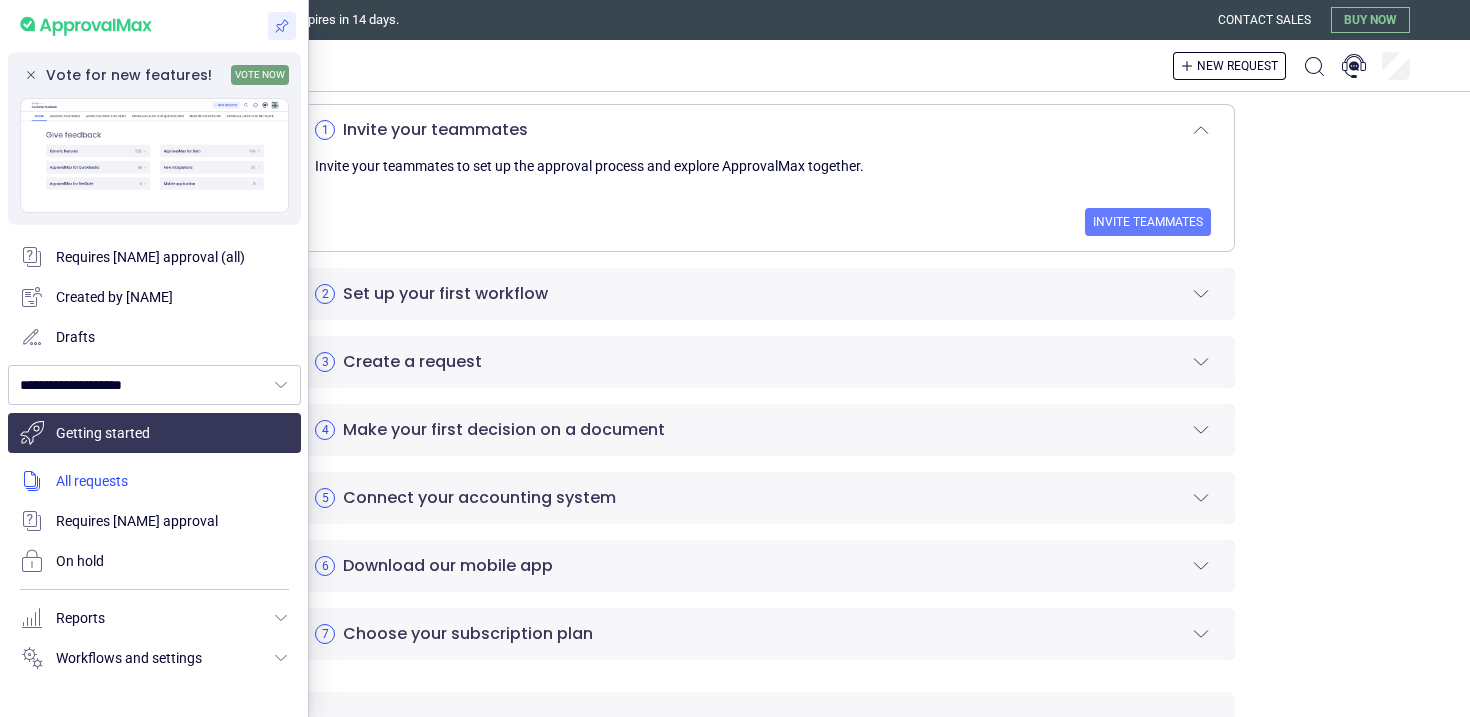 click at bounding box center (154, 481) 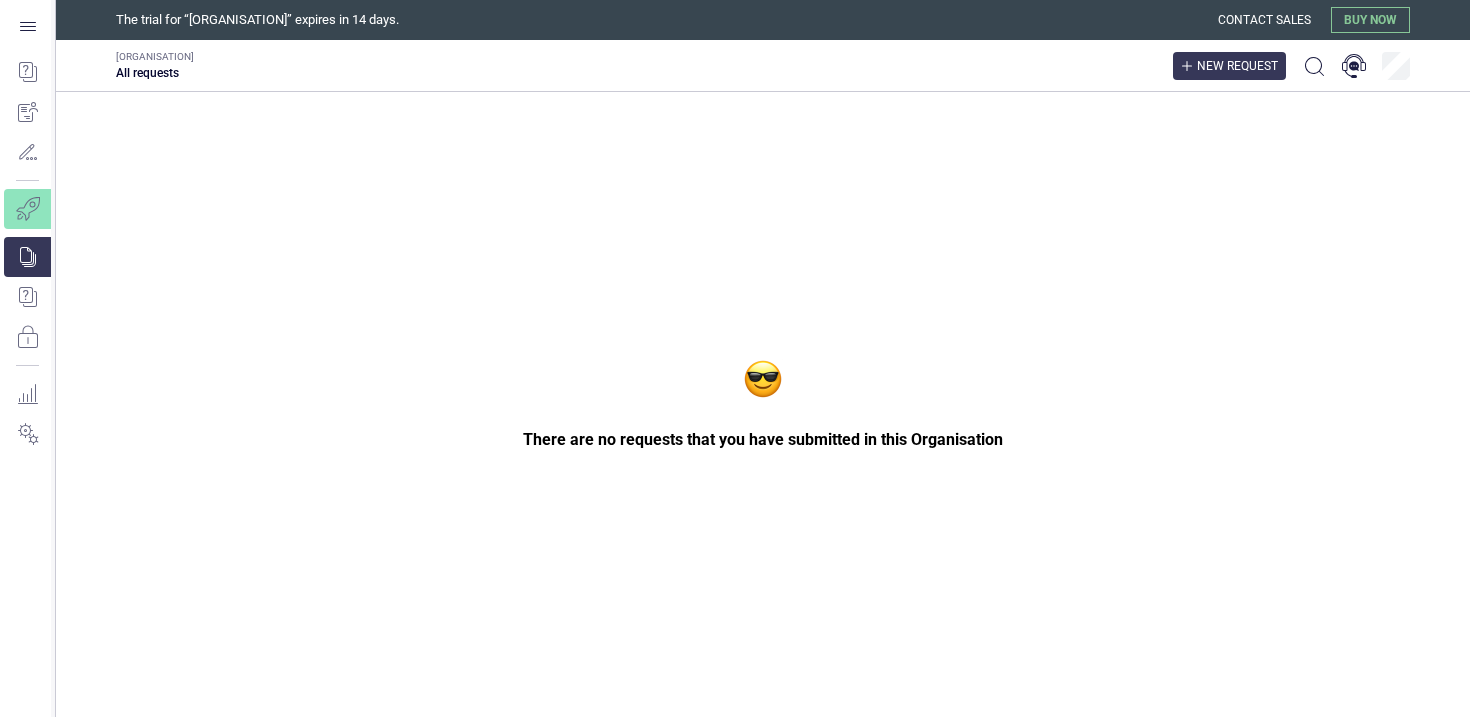 click on "New request" at bounding box center (1229, 66) 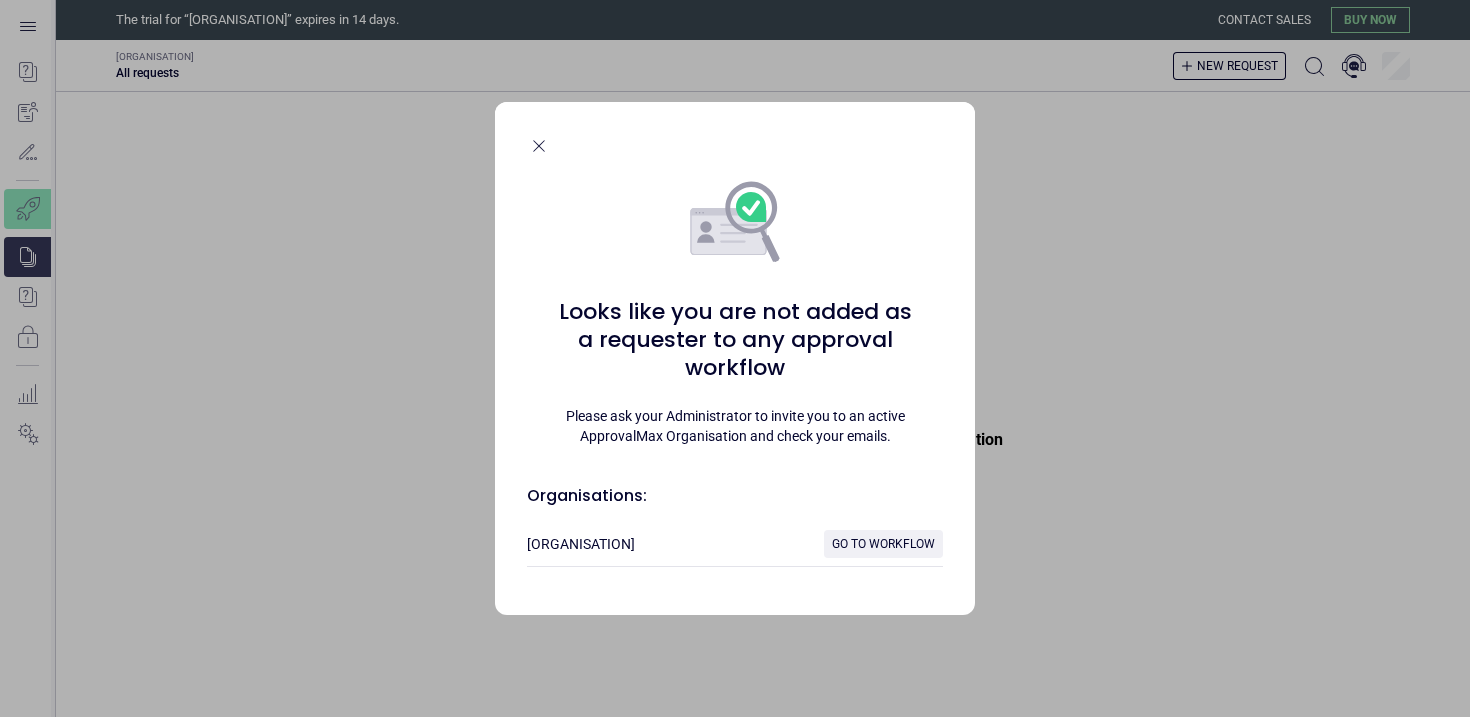 click on "Go to workflow" at bounding box center [883, 544] 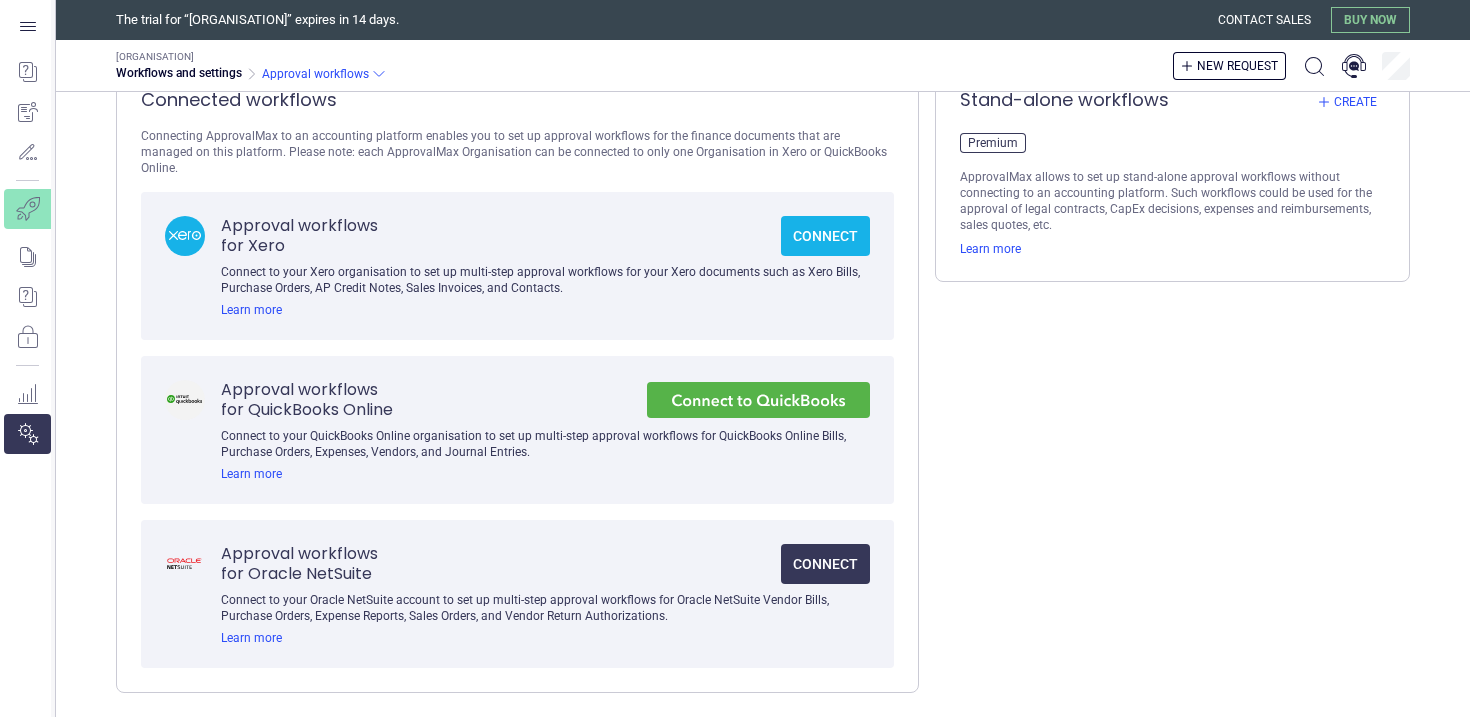 scroll, scrollTop: 0, scrollLeft: 0, axis: both 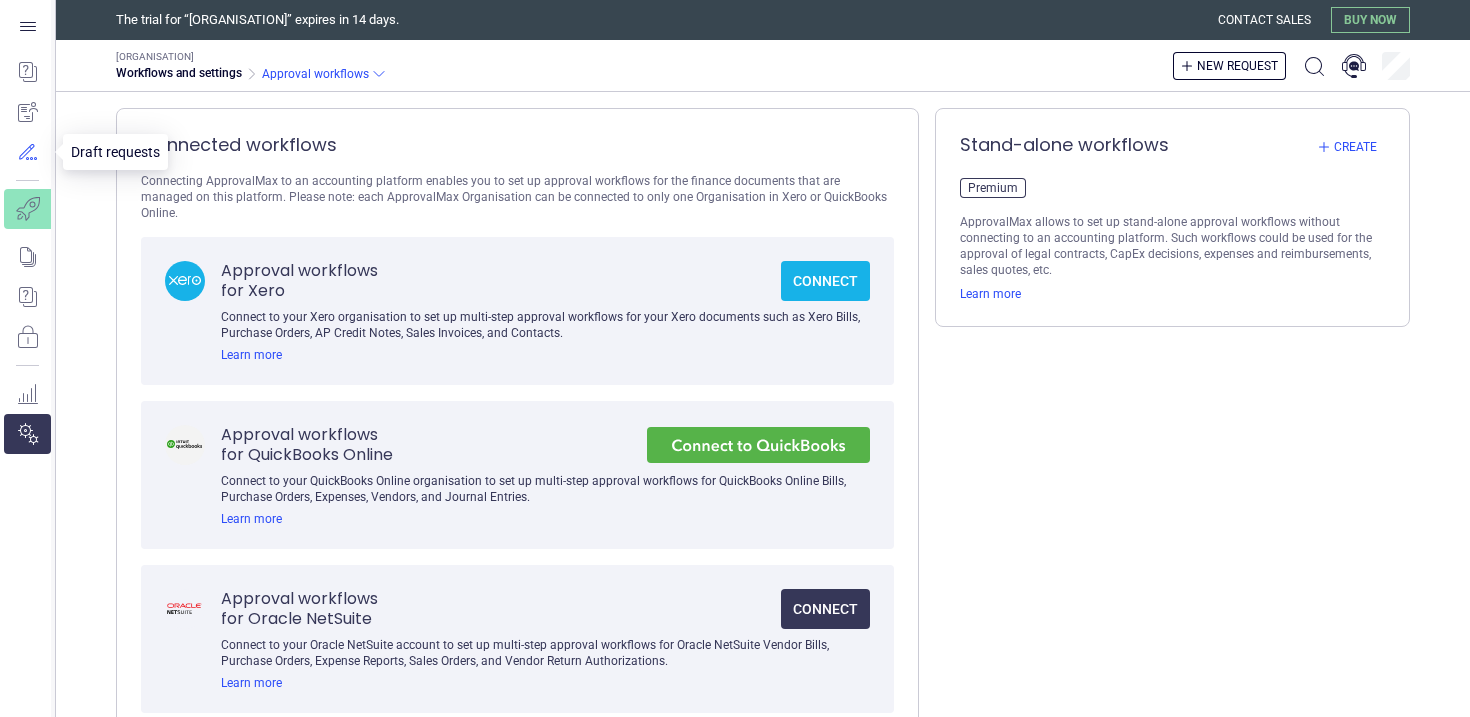 click at bounding box center (27, 152) 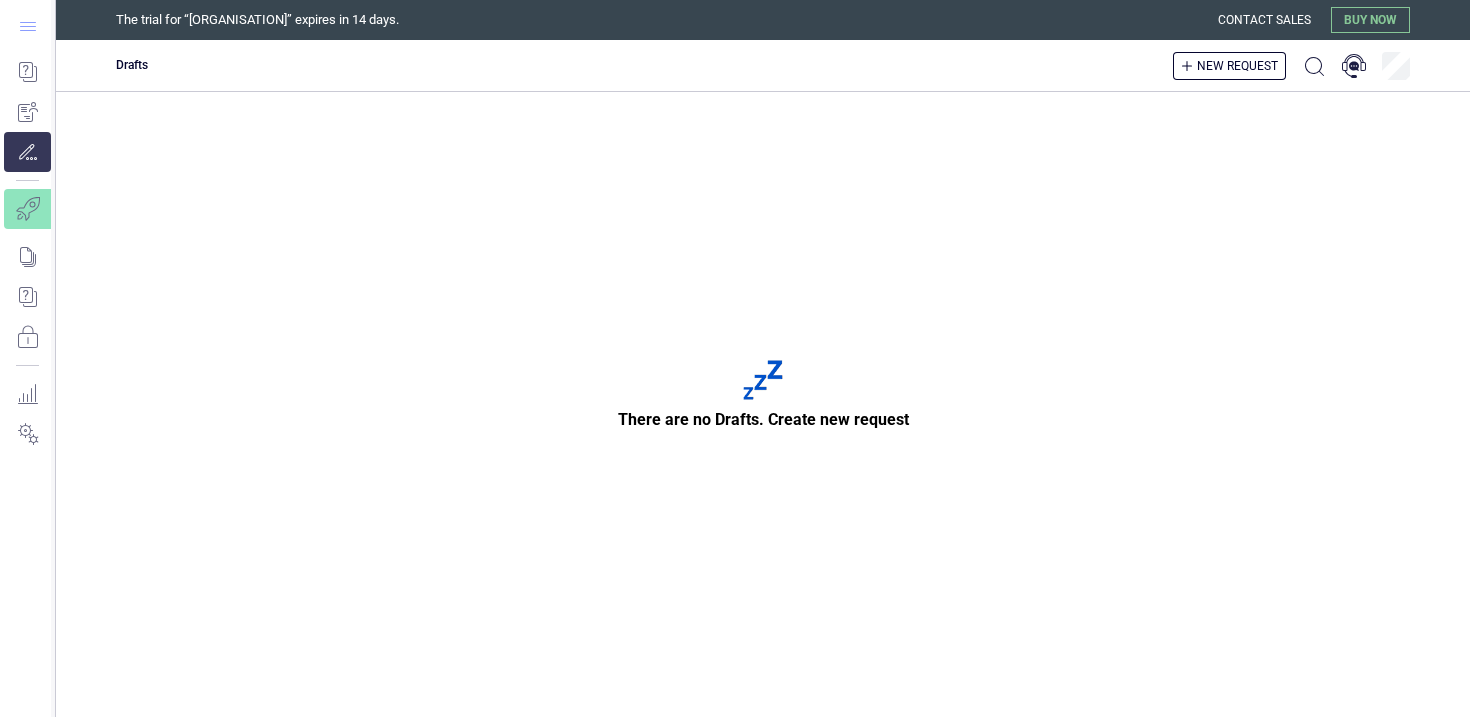 click at bounding box center [28, 26] 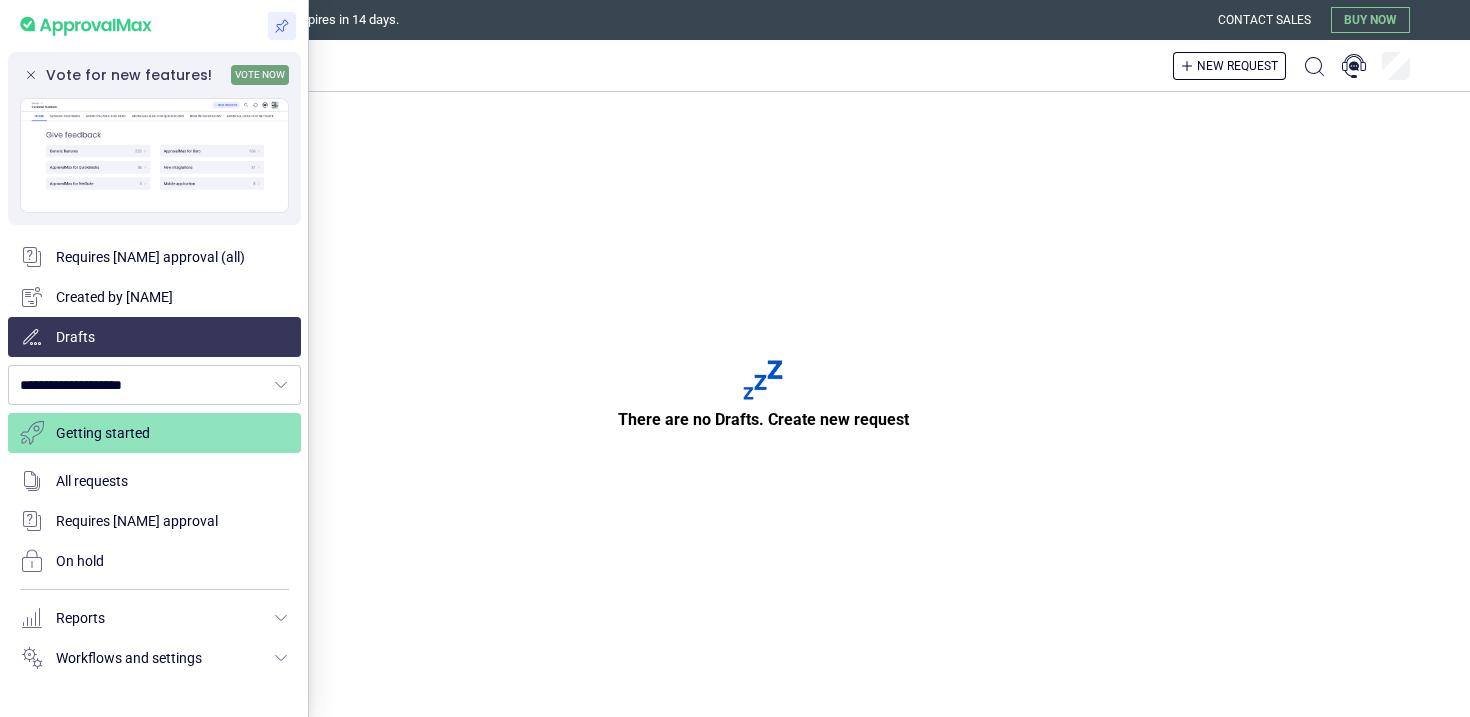 click at bounding box center (86, 26) 